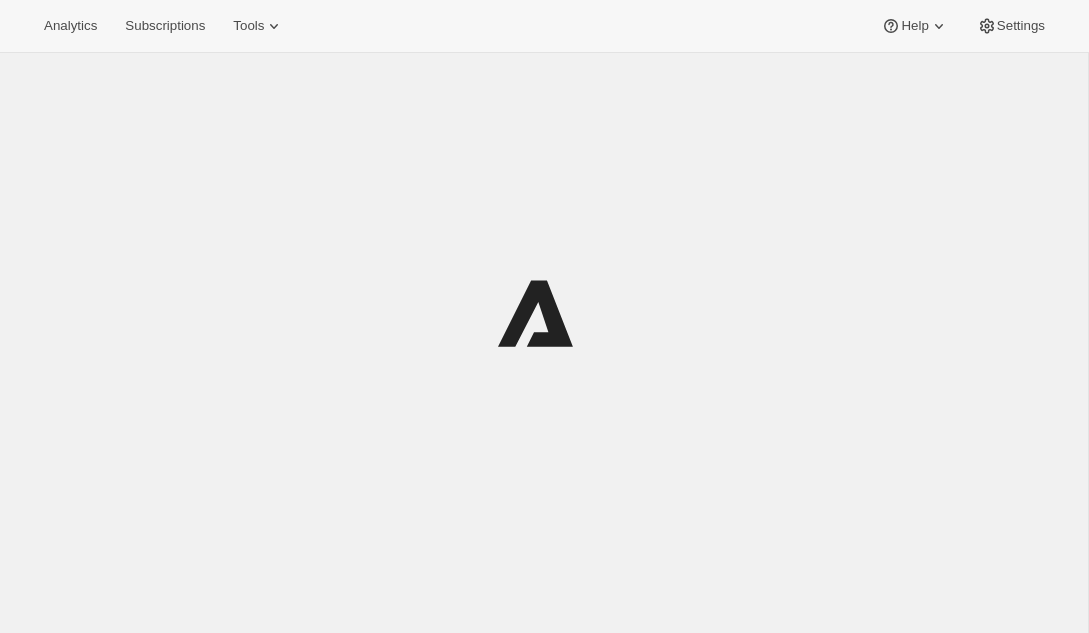 scroll, scrollTop: 0, scrollLeft: 0, axis: both 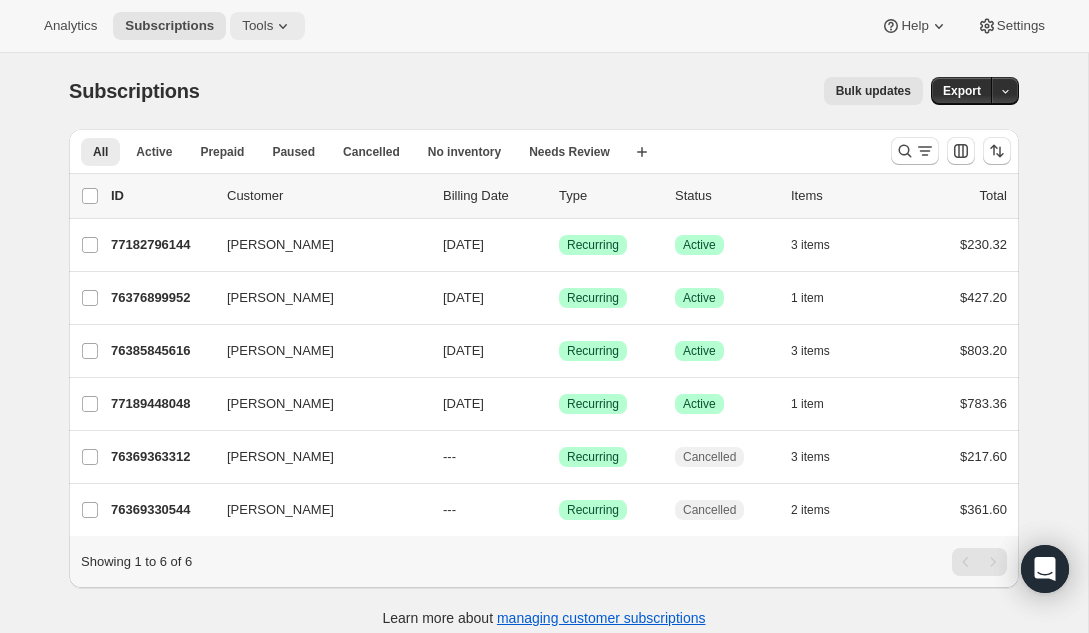 click on "Tools" at bounding box center (257, 26) 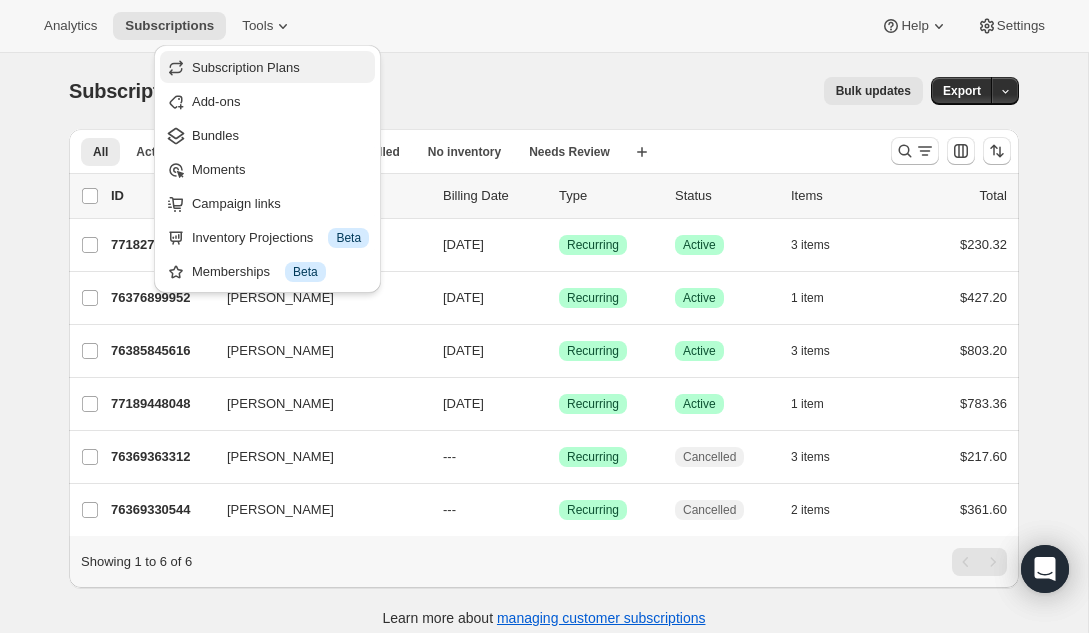 click on "Subscription Plans" at bounding box center [246, 67] 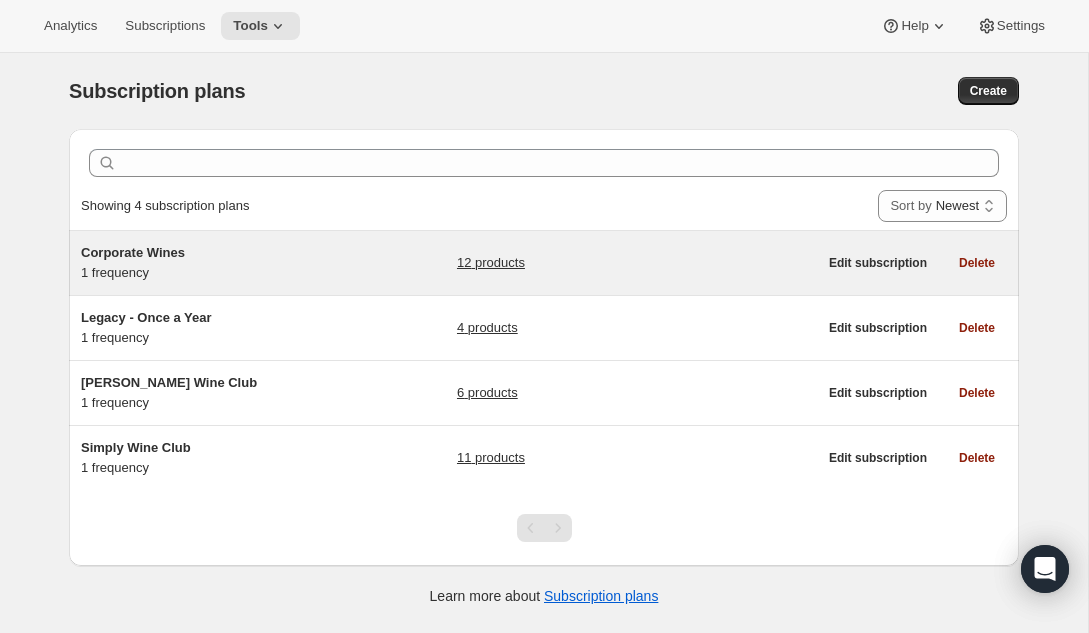 click on "12   products" at bounding box center [637, 263] 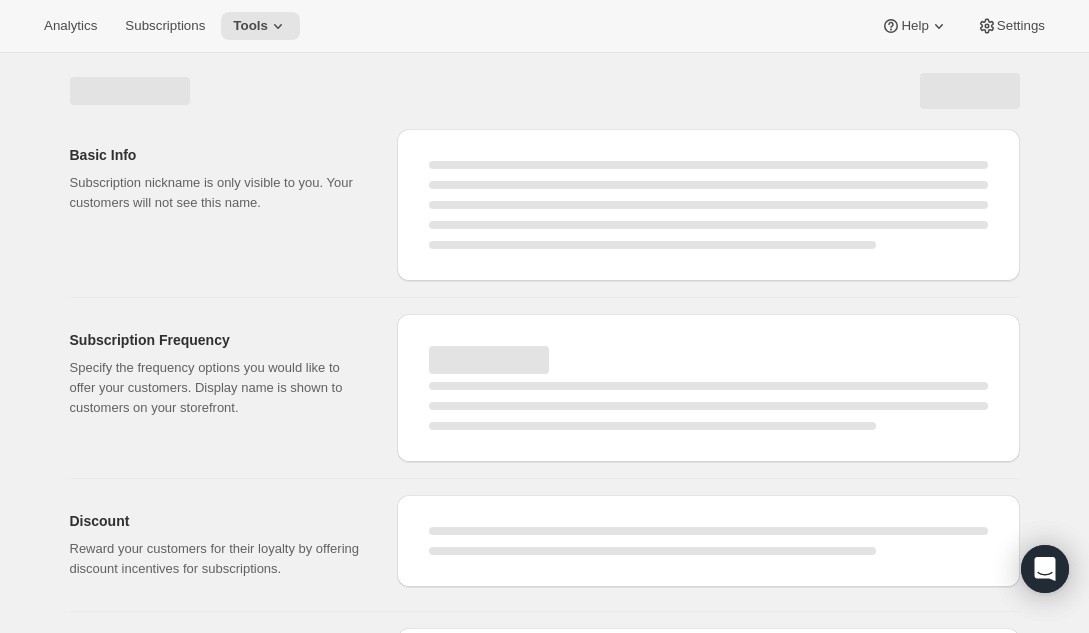 select on "WEEK" 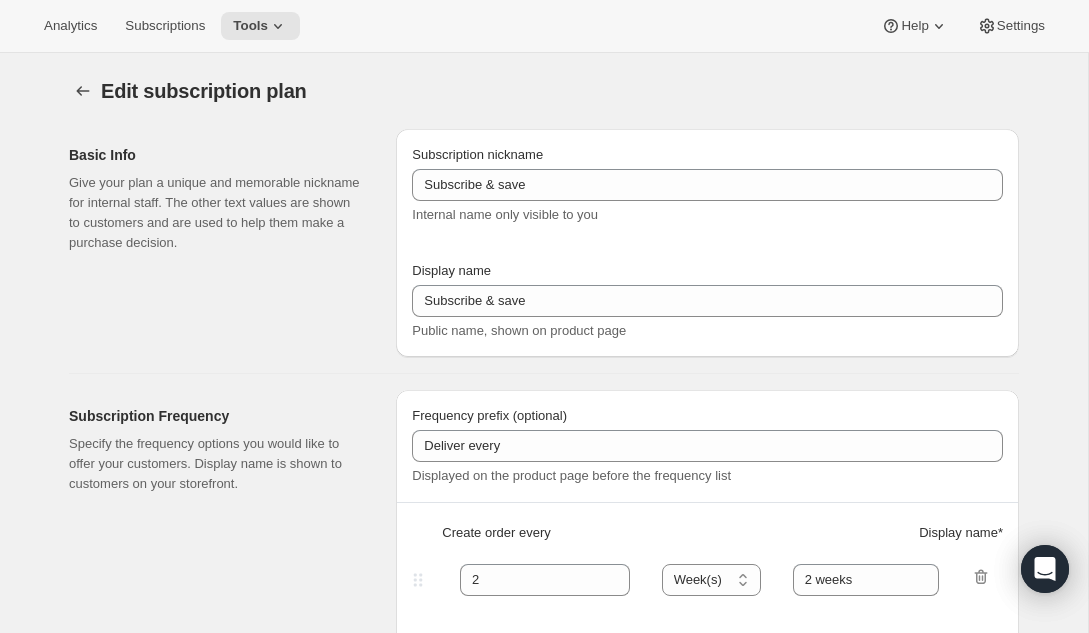 type on "Corporate Wines" 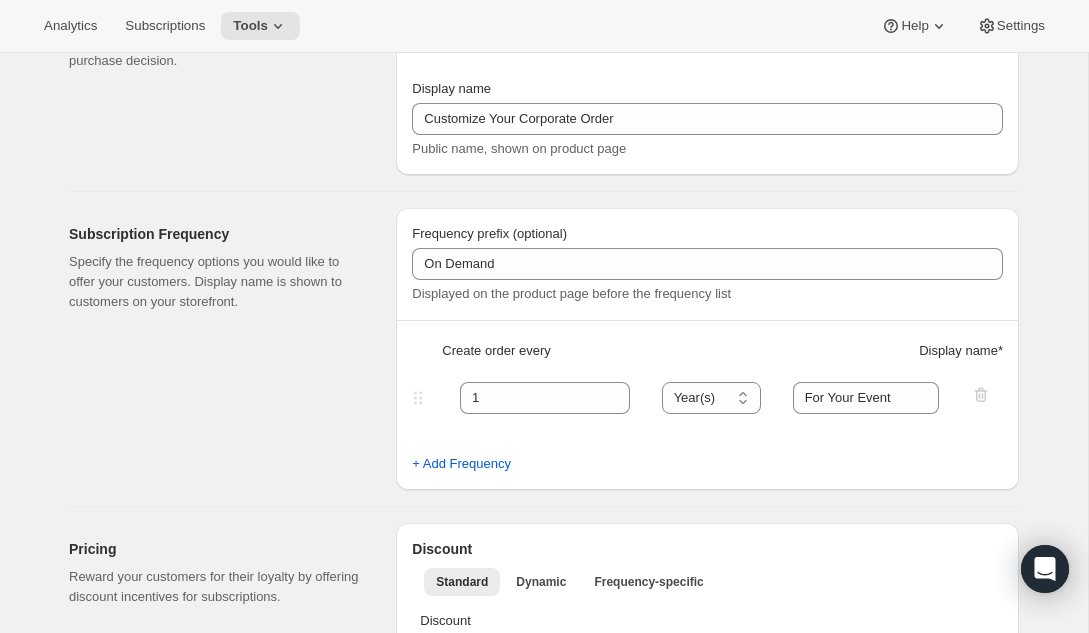 scroll, scrollTop: 0, scrollLeft: 0, axis: both 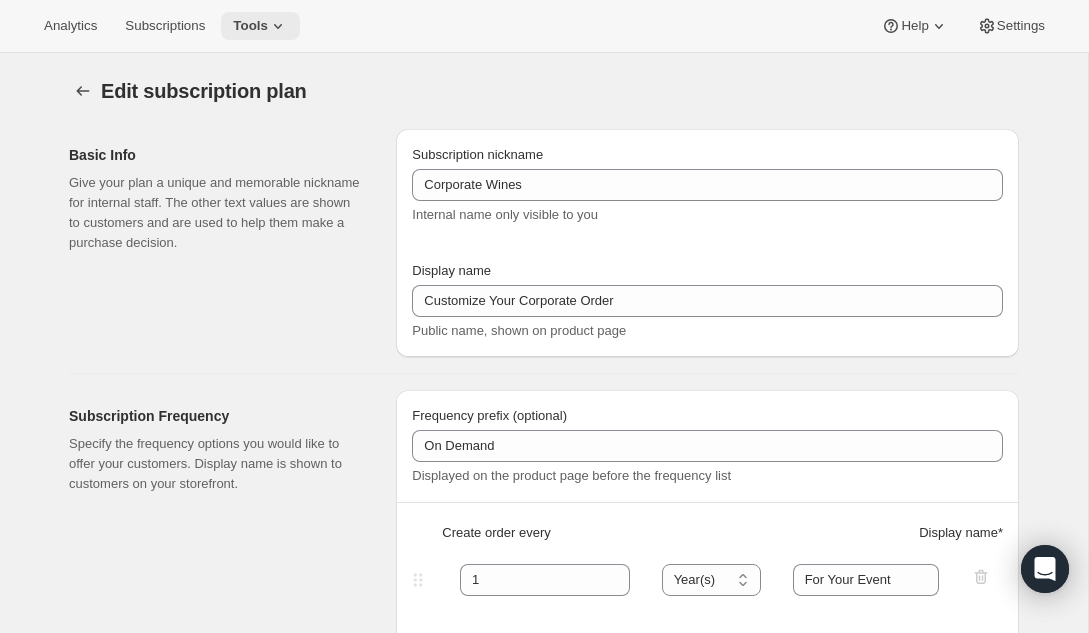 click on "Tools" at bounding box center (250, 26) 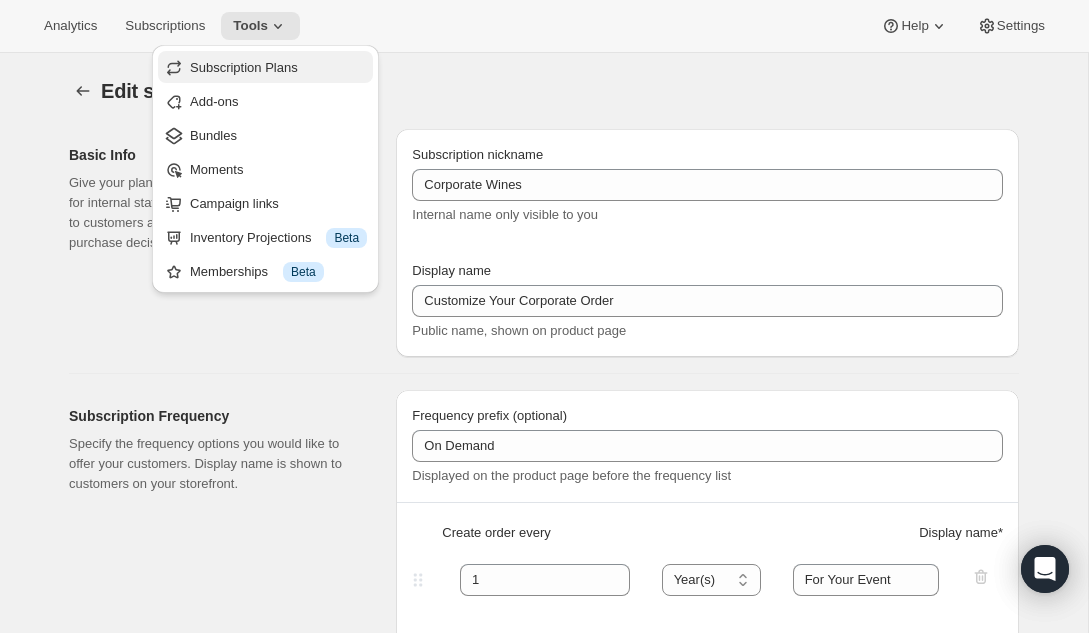 click on "Subscription Plans" at bounding box center (265, 67) 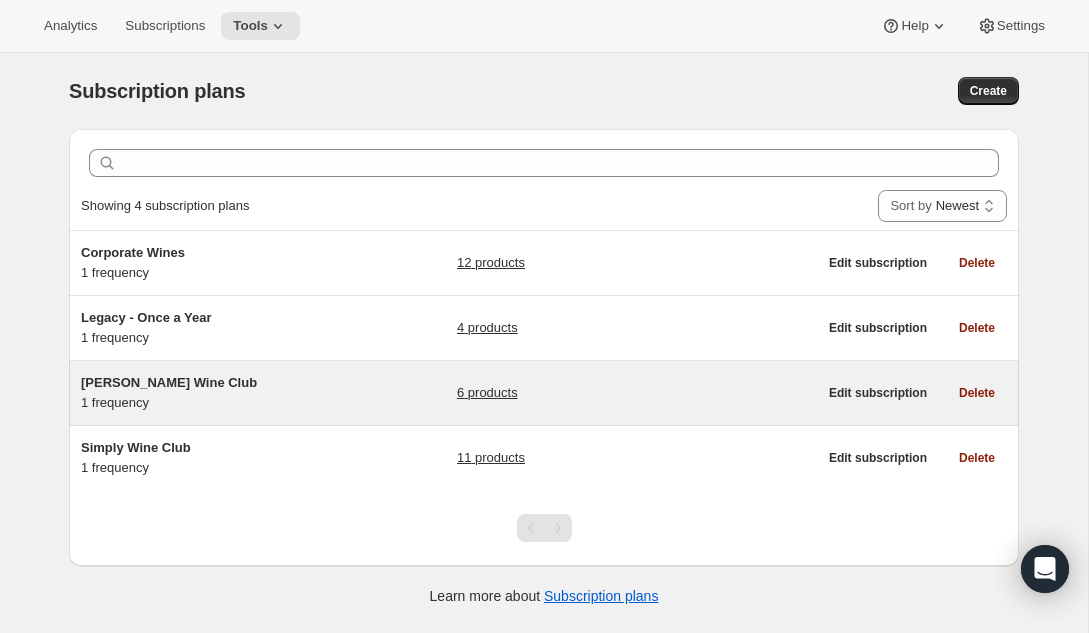 click on "[PERSON_NAME] Wine Club" at bounding box center [206, 383] 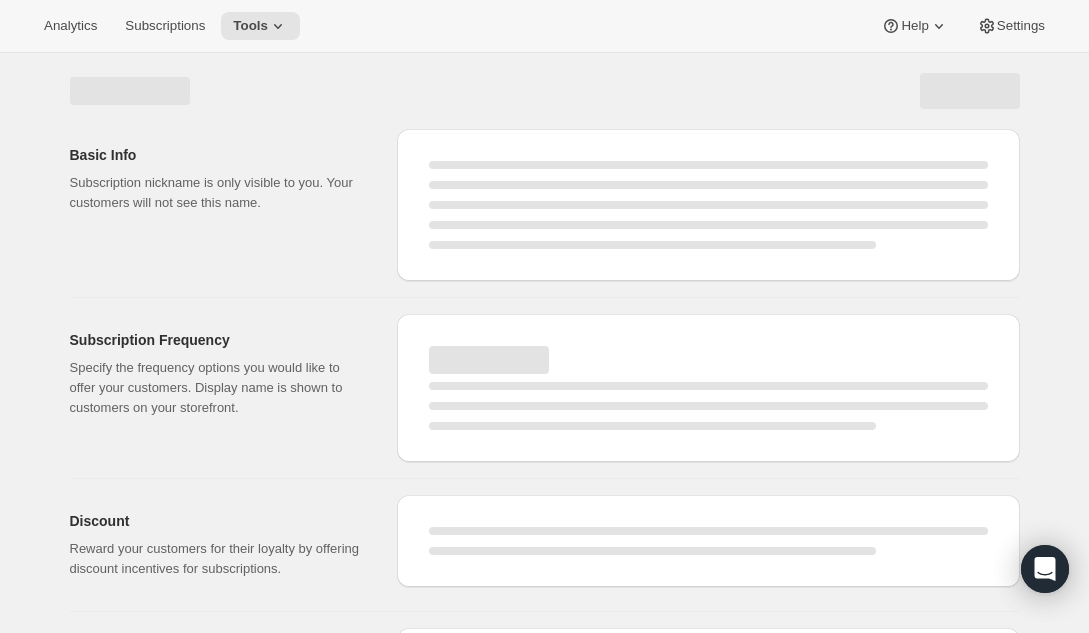 select on "WEEK" 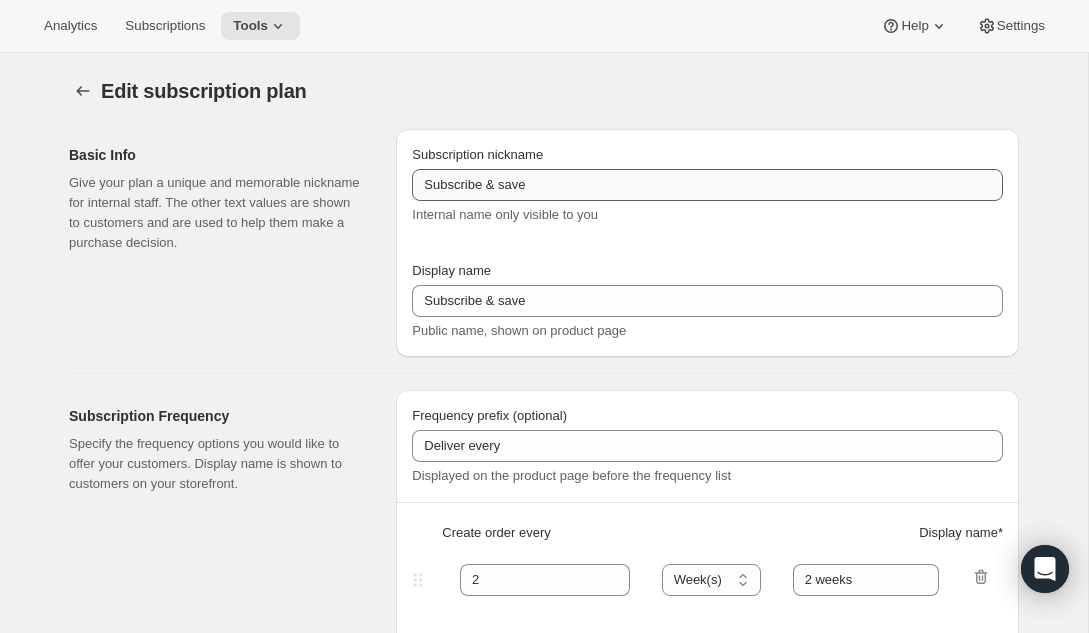 type on "[PERSON_NAME] Wine Club" 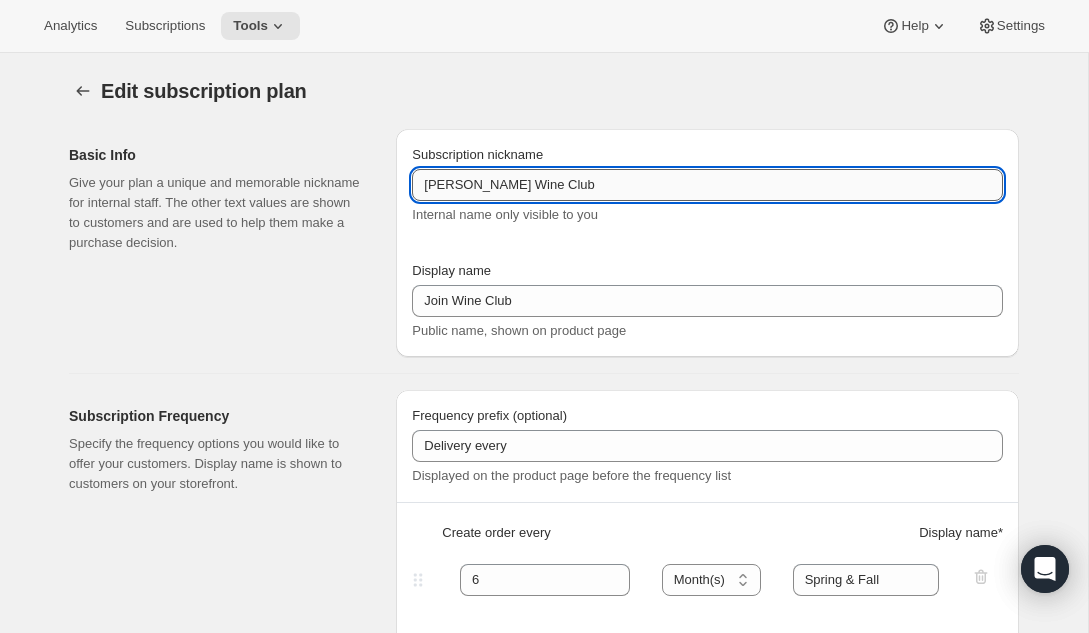 click on "[PERSON_NAME] Wine Club" at bounding box center [707, 185] 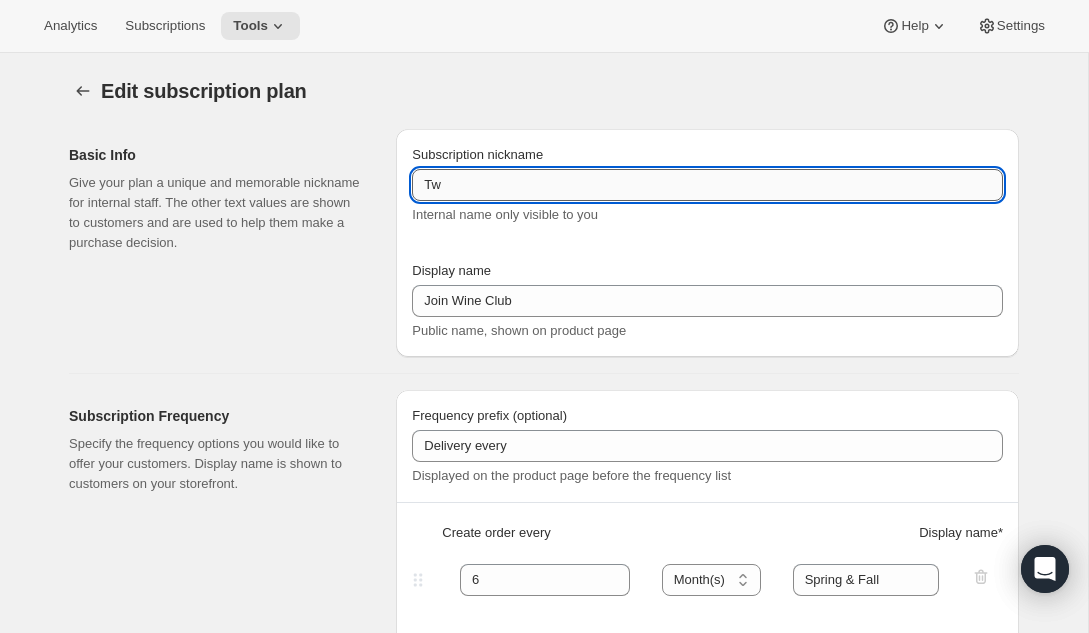 type on "T" 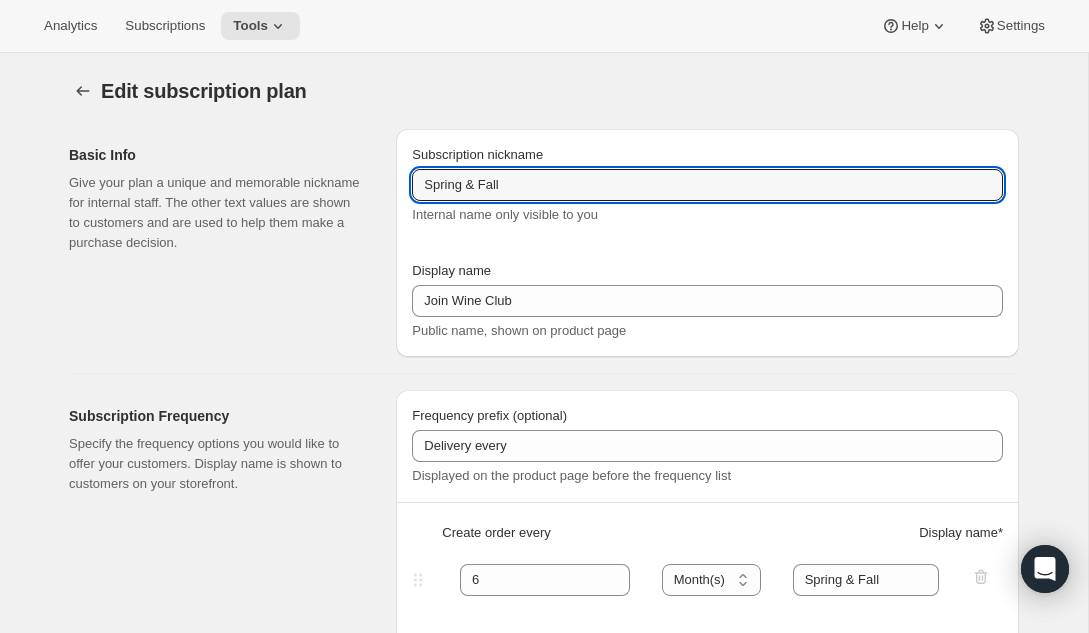 type on "Spring & Fall" 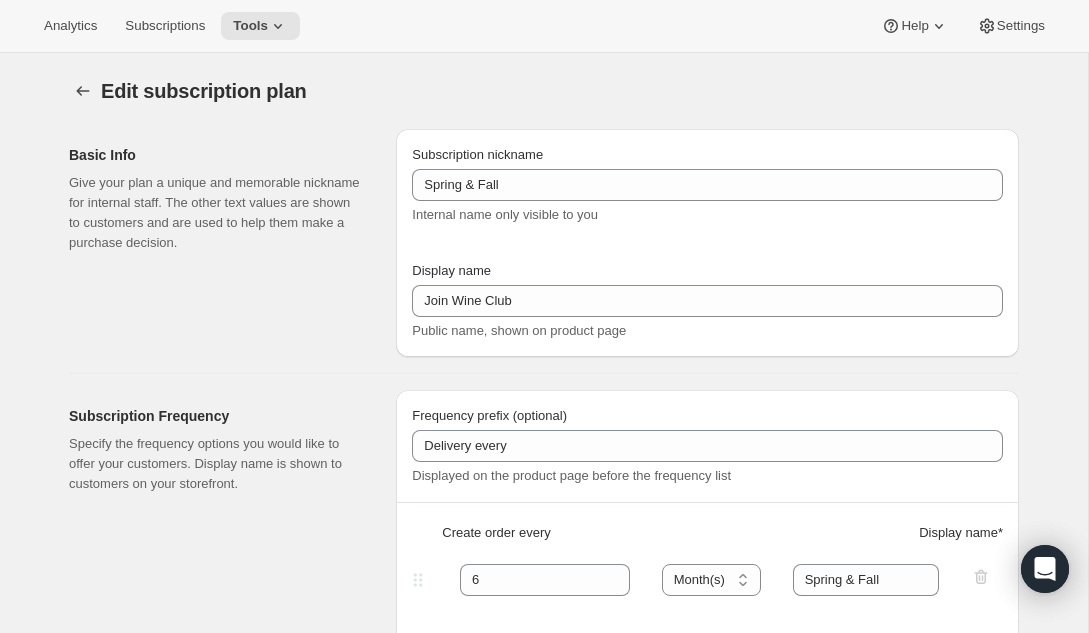 click on "Edit subscription plan. This page is ready Edit subscription plan" at bounding box center (544, 91) 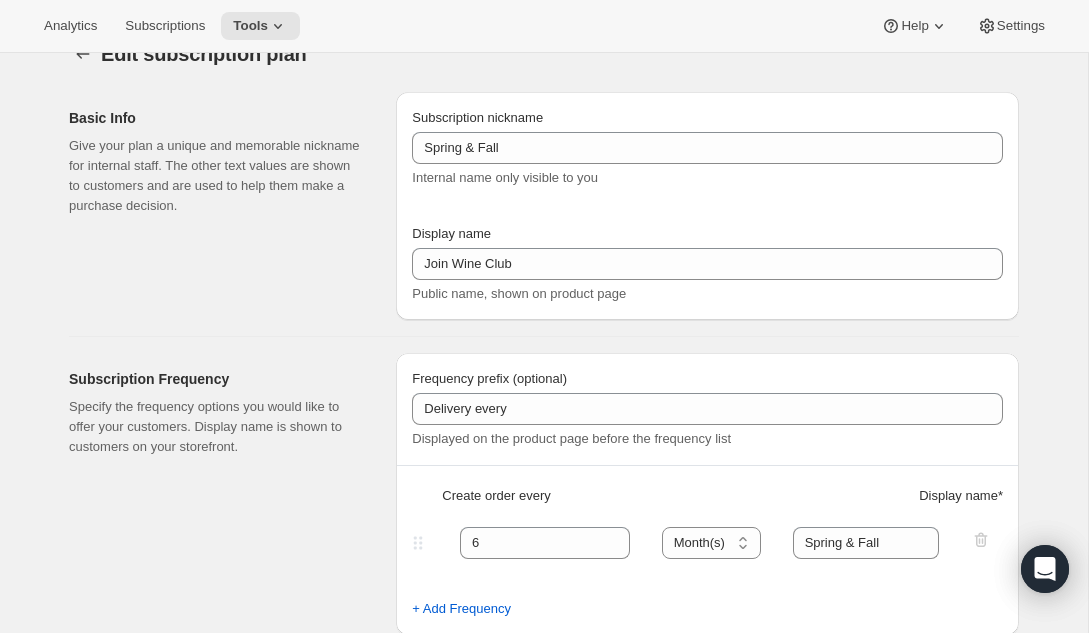 scroll, scrollTop: 0, scrollLeft: 0, axis: both 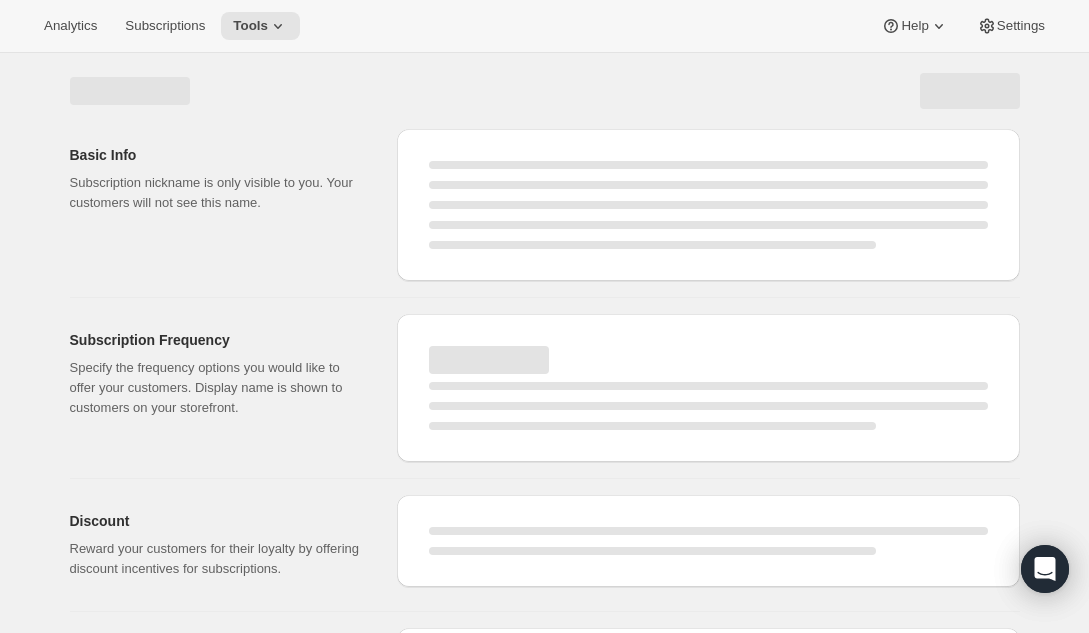 select on "MONTH" 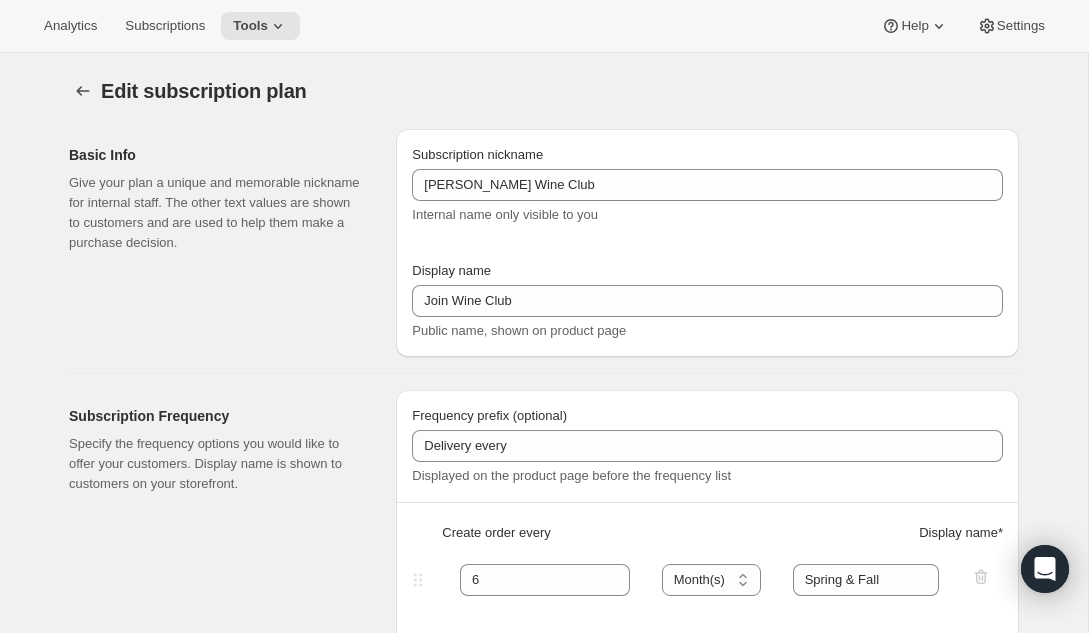 type on "Spring & Fall" 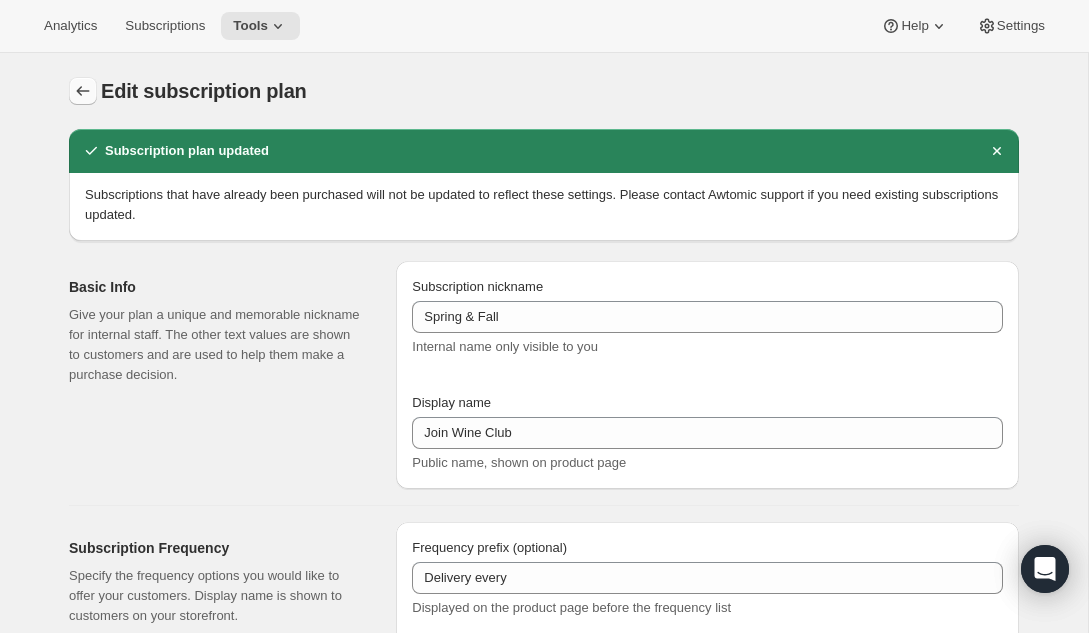 click 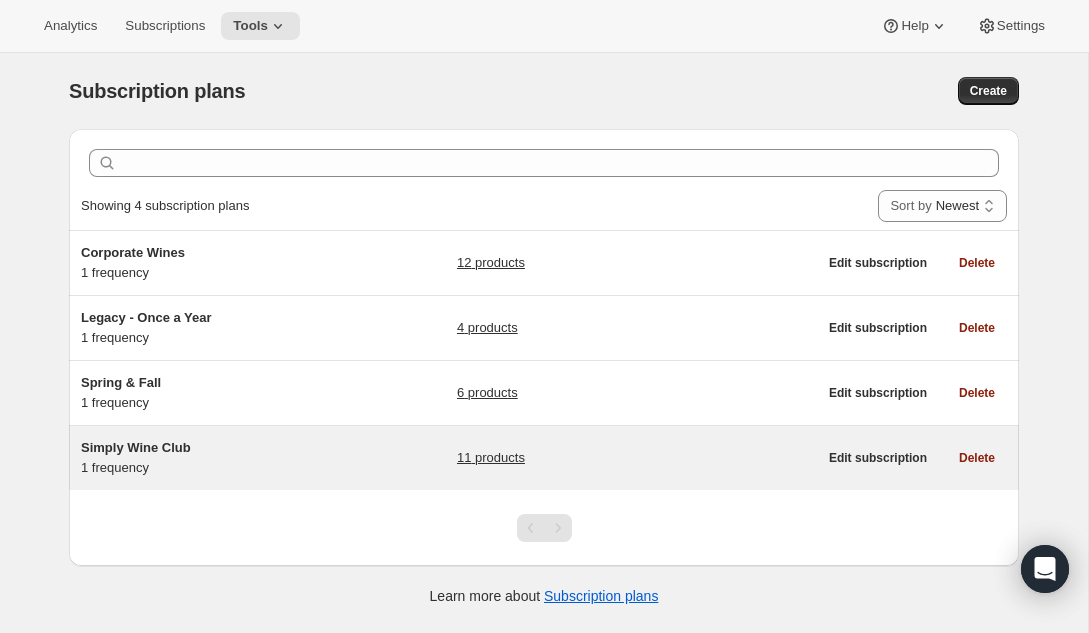 click on "Simply Wine Club" at bounding box center [206, 448] 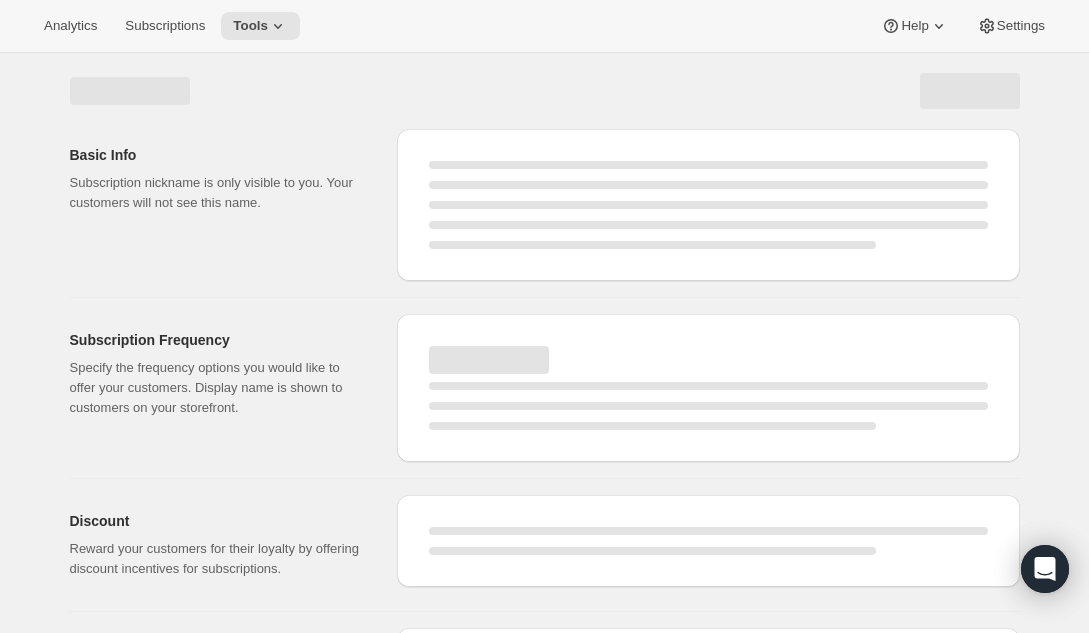 select on "WEEK" 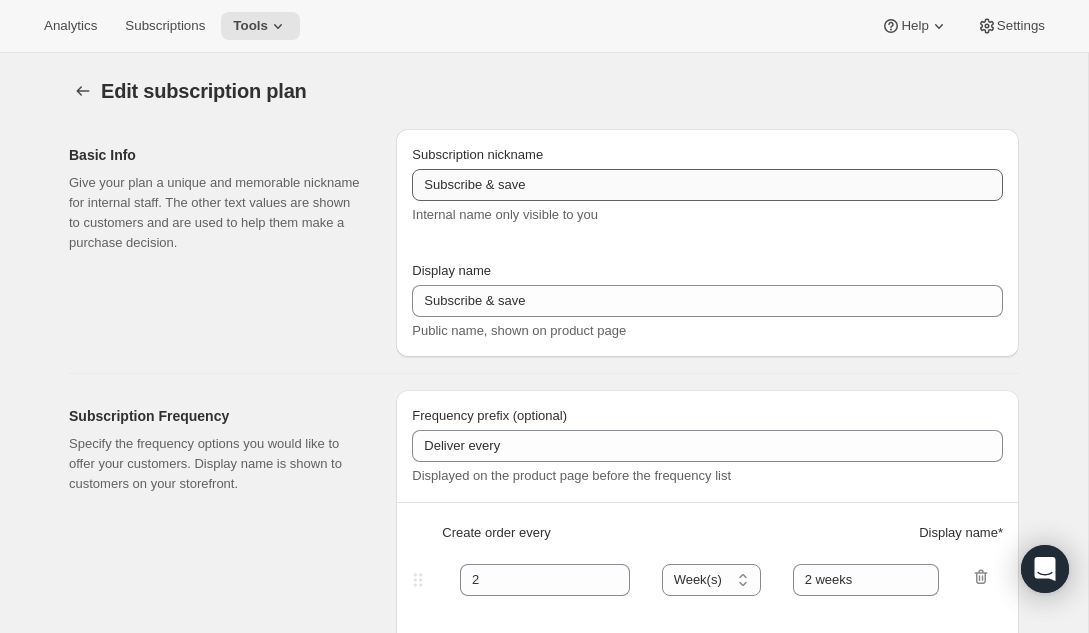type on "Simply Wine Club" 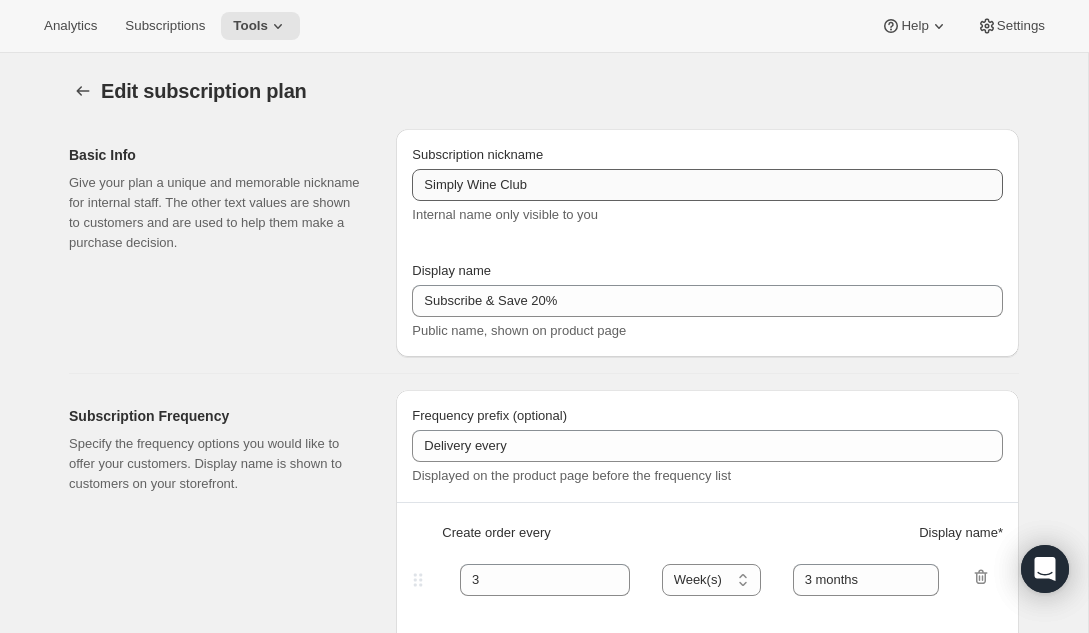 select on "MONTHDAY" 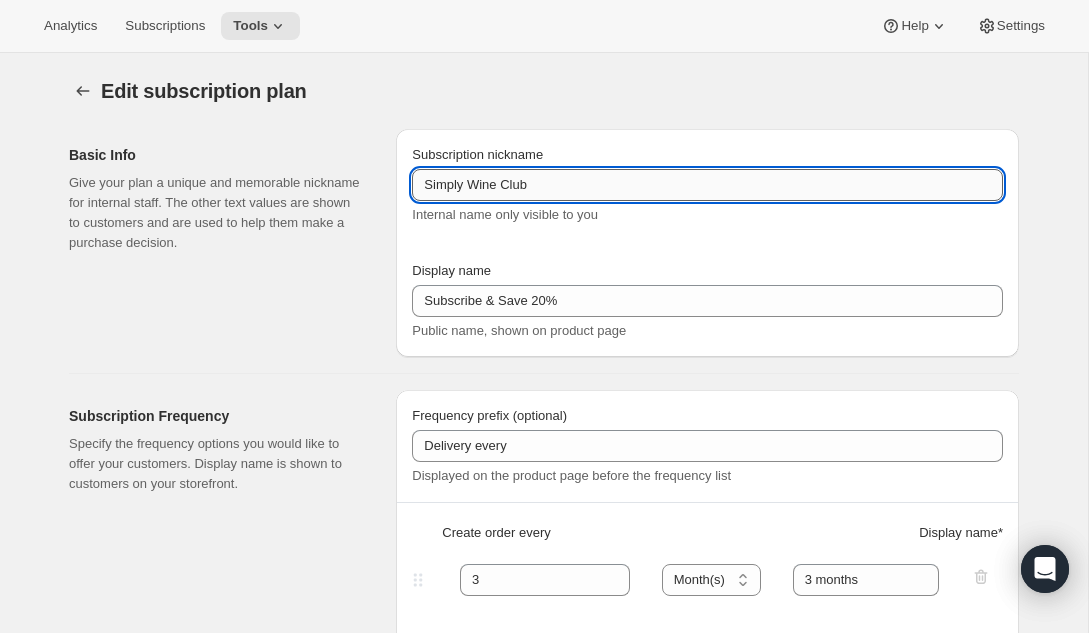 click on "Simply Wine Club" at bounding box center [707, 185] 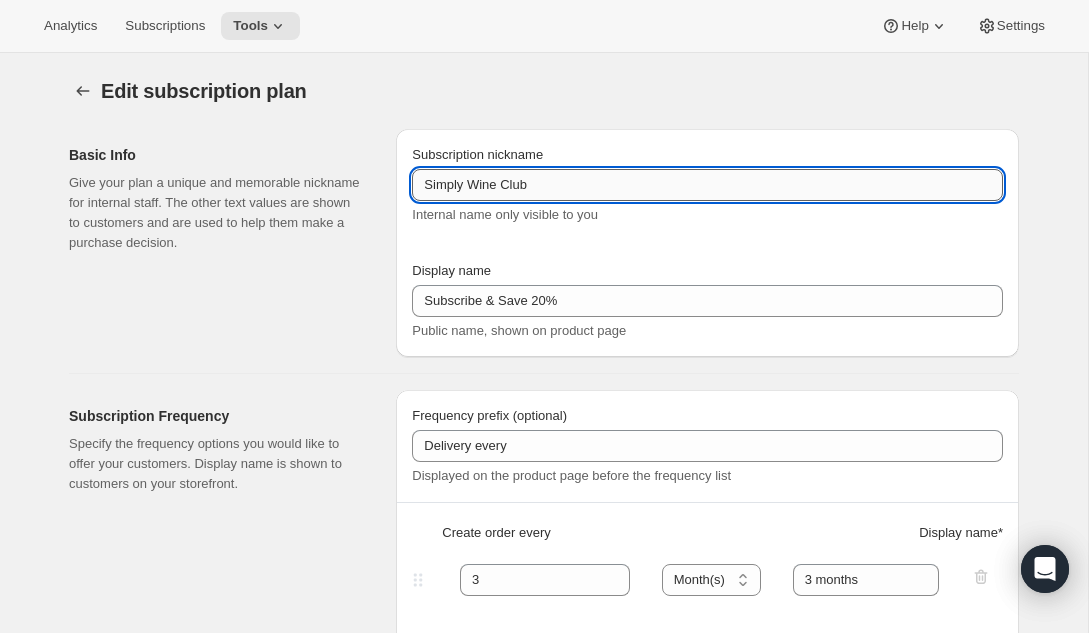 type on "W" 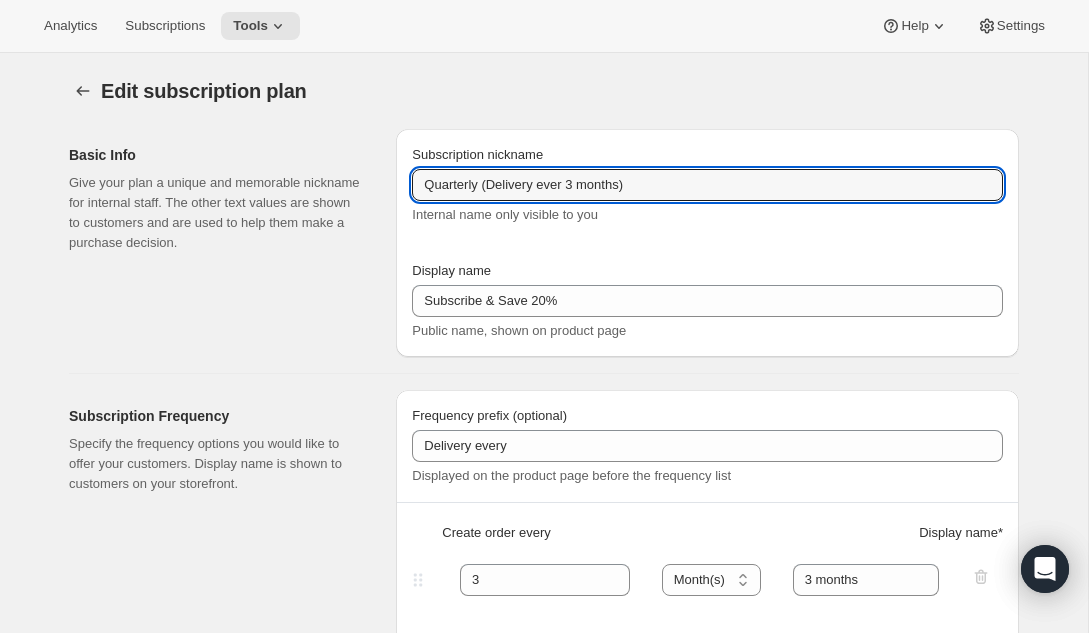 type on "Quarterly (Delivery ever 3 months)" 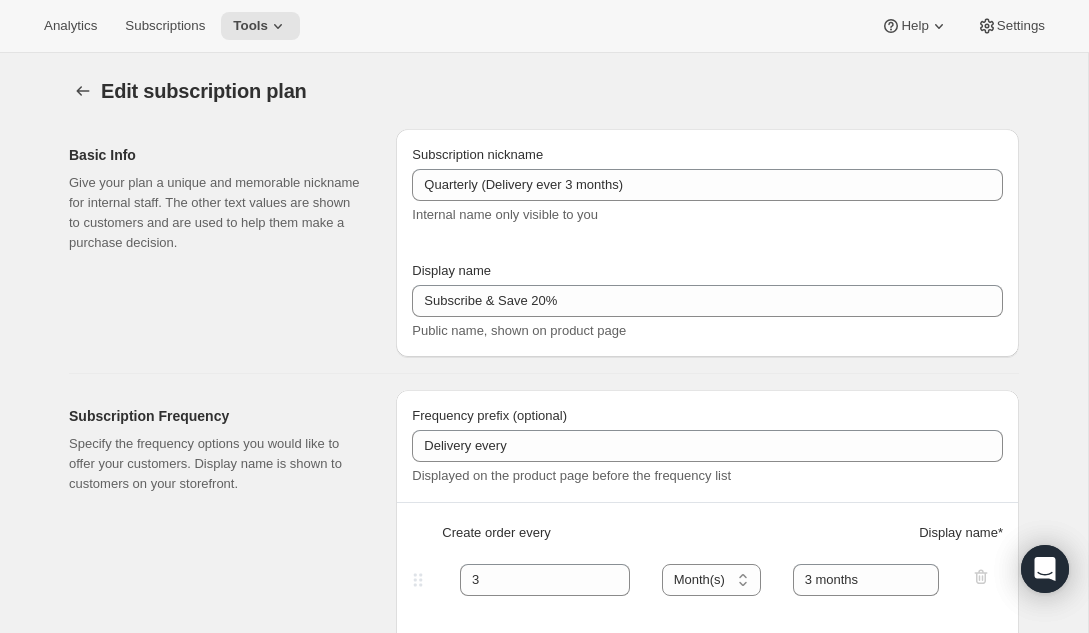 click on "Edit subscription plan" at bounding box center [380, 91] 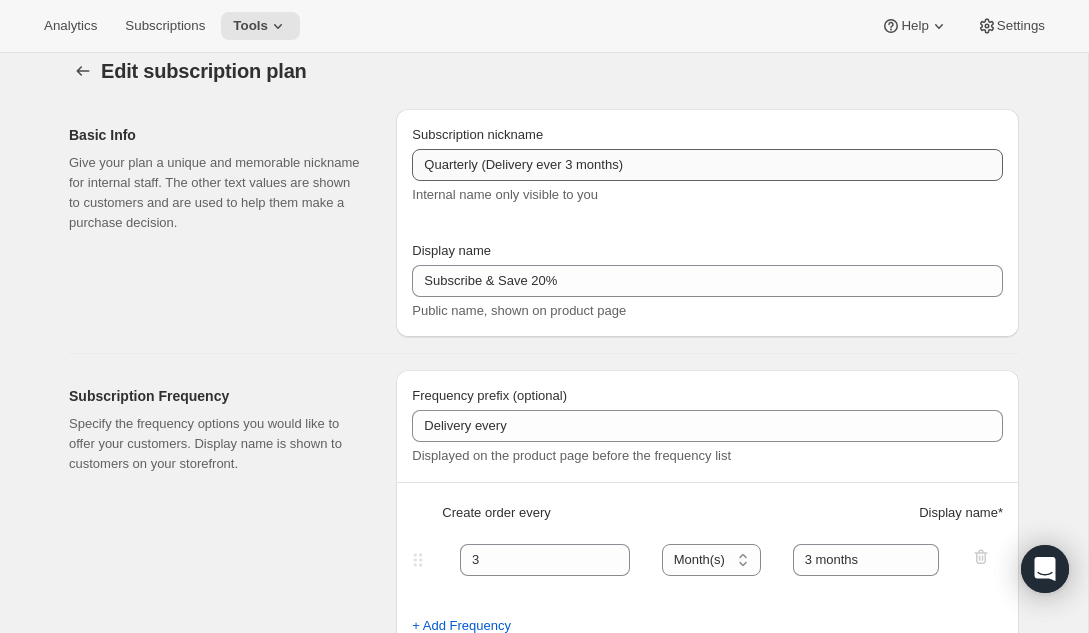 scroll, scrollTop: 24, scrollLeft: 0, axis: vertical 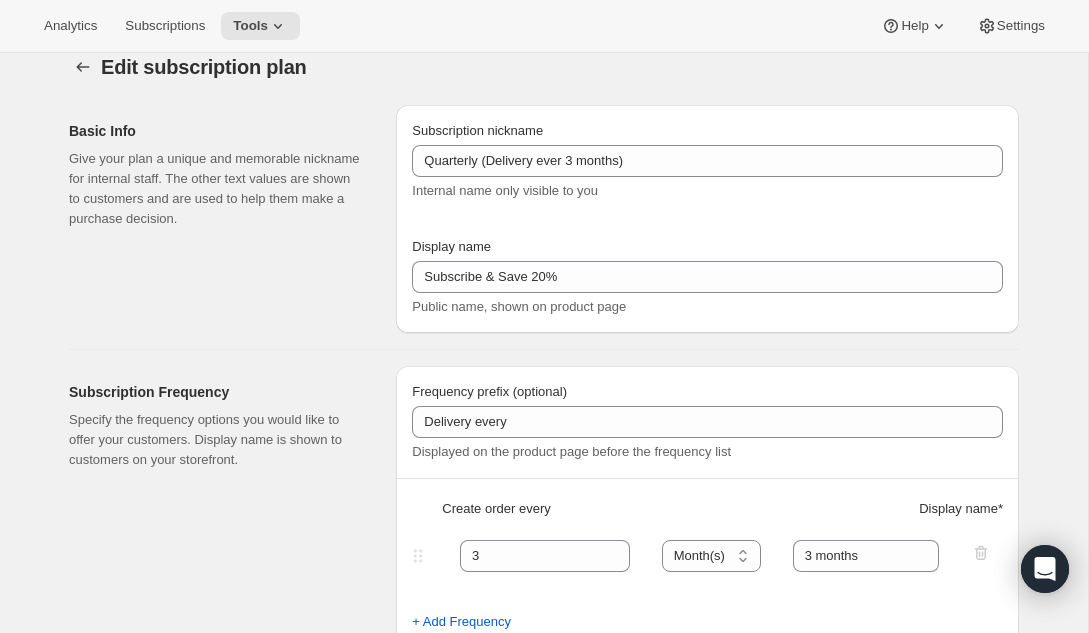 click on "Edit subscription plan. This page is ready Edit subscription plan" at bounding box center [544, 67] 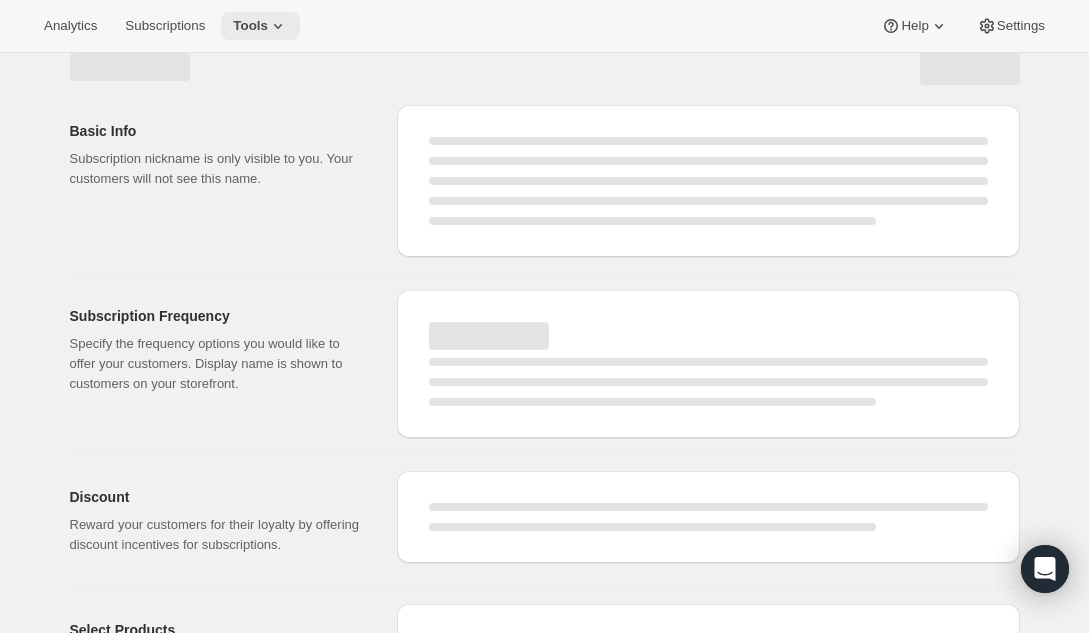 select on "MONTH" 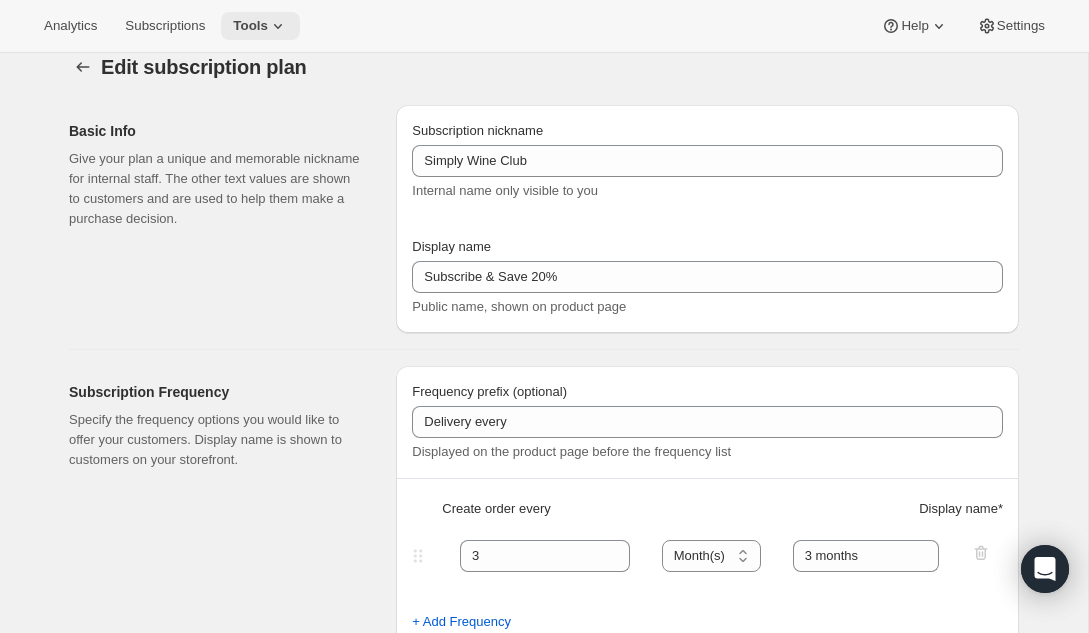 type on "Quarterly (Delivery ever 3 months)" 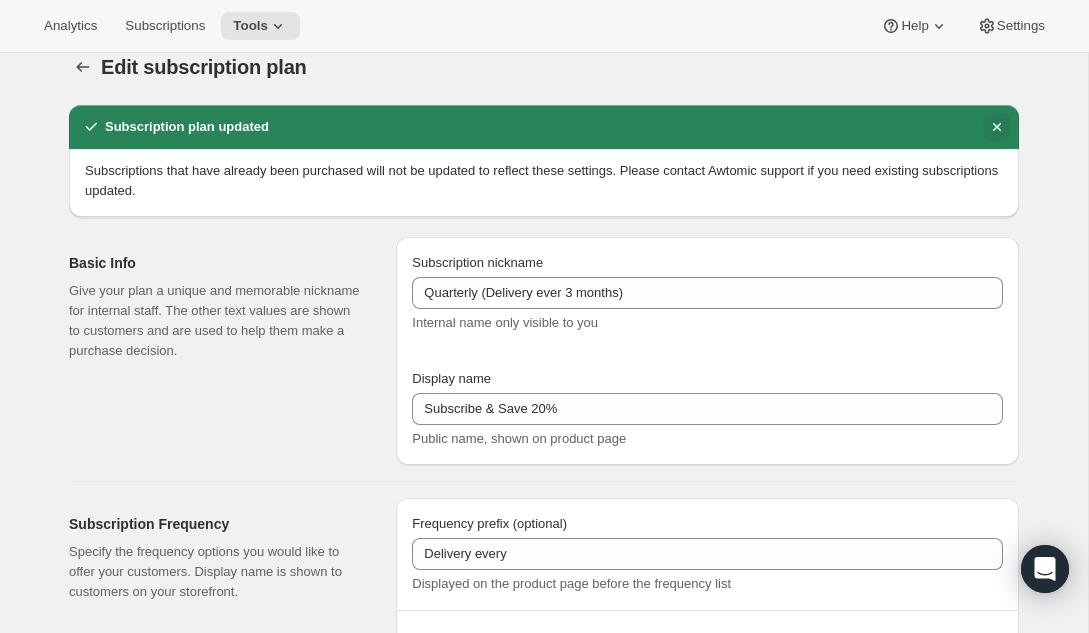 click 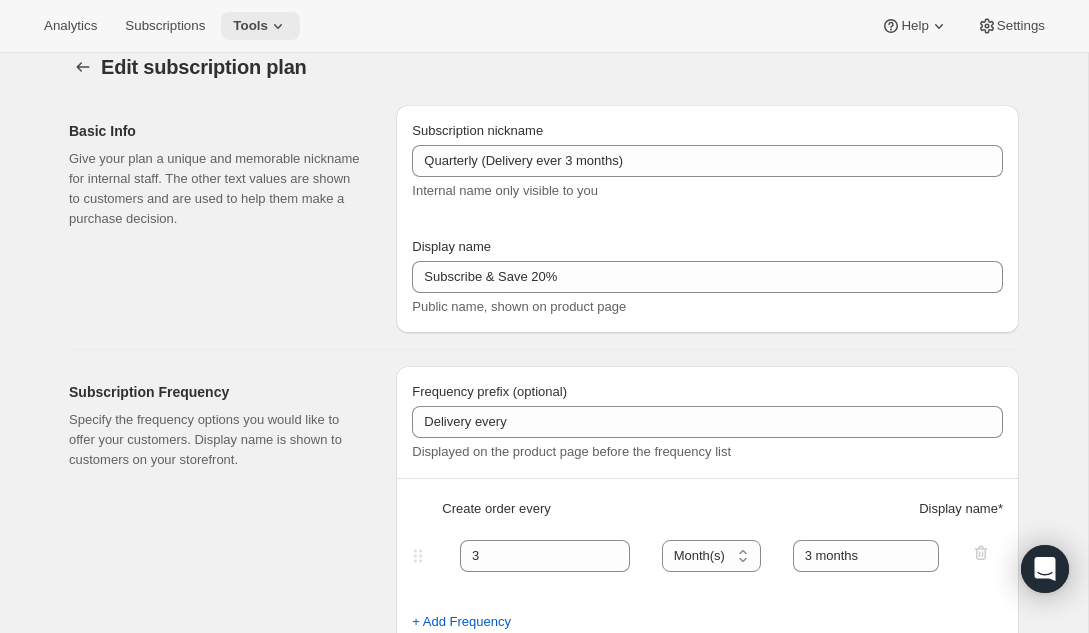 click on "Tools" at bounding box center (260, 26) 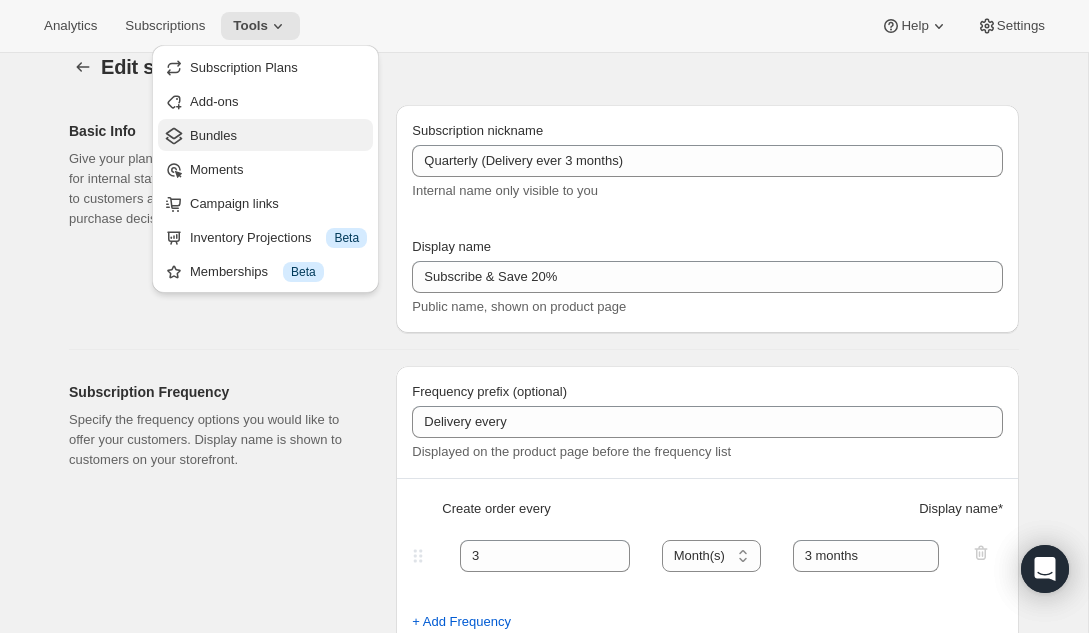 click on "Bundles" at bounding box center (278, 136) 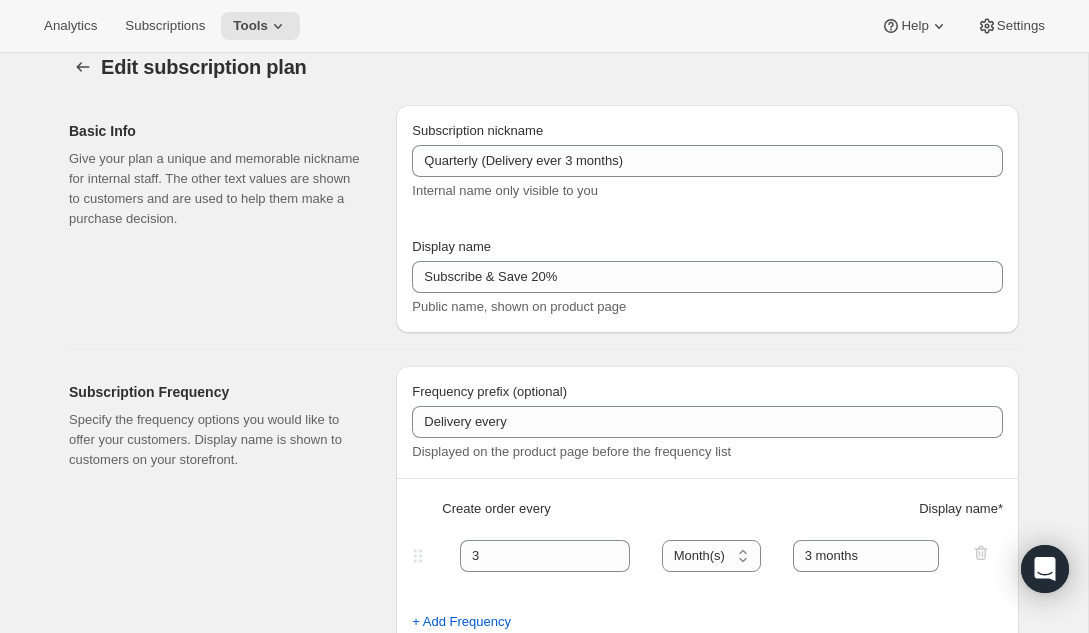 scroll, scrollTop: 0, scrollLeft: 0, axis: both 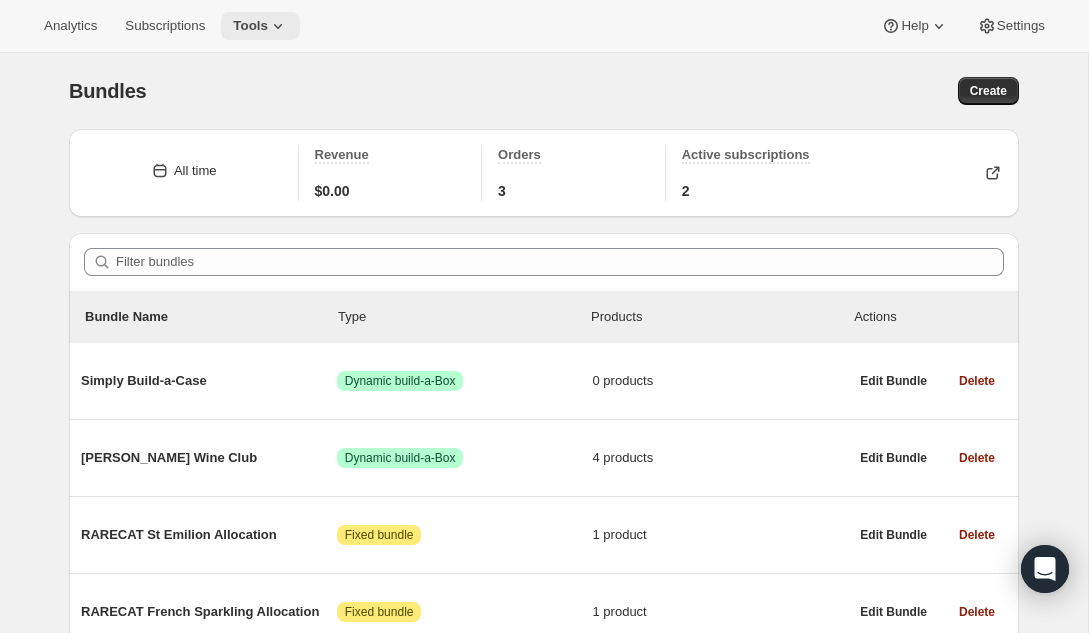 click 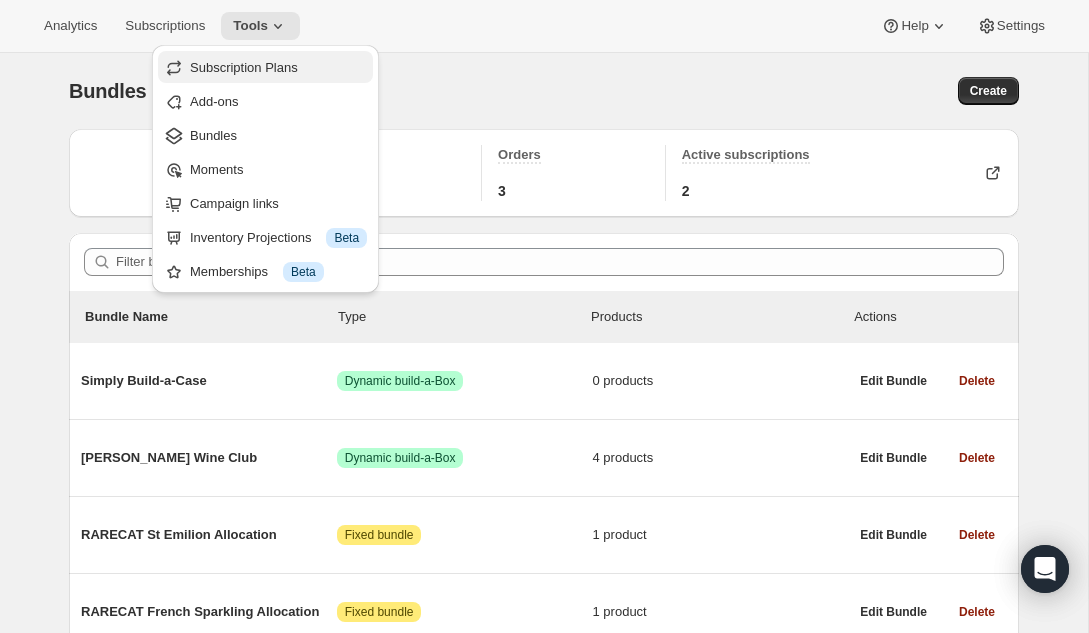 click on "Subscription Plans" at bounding box center (278, 68) 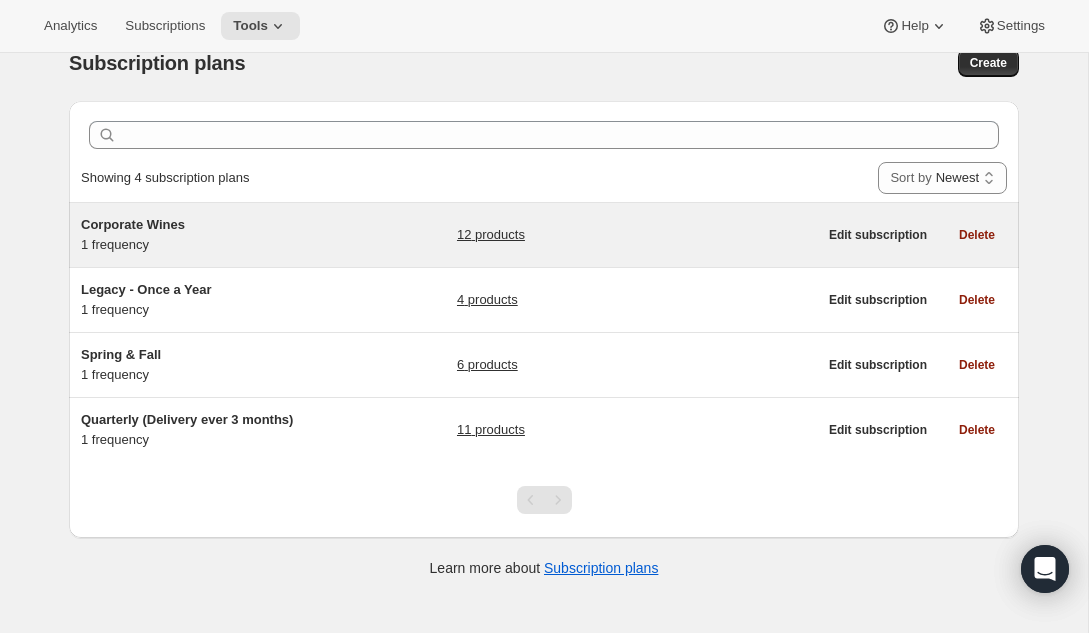 scroll, scrollTop: 30, scrollLeft: 0, axis: vertical 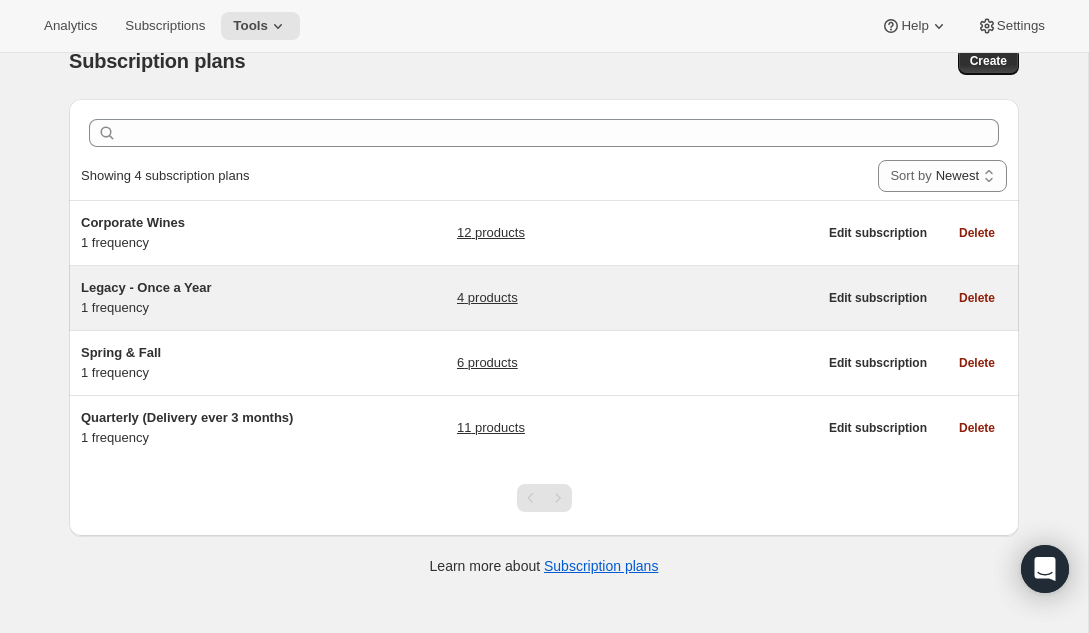 click on "Legacy - Once a Year 1 frequency" at bounding box center (206, 298) 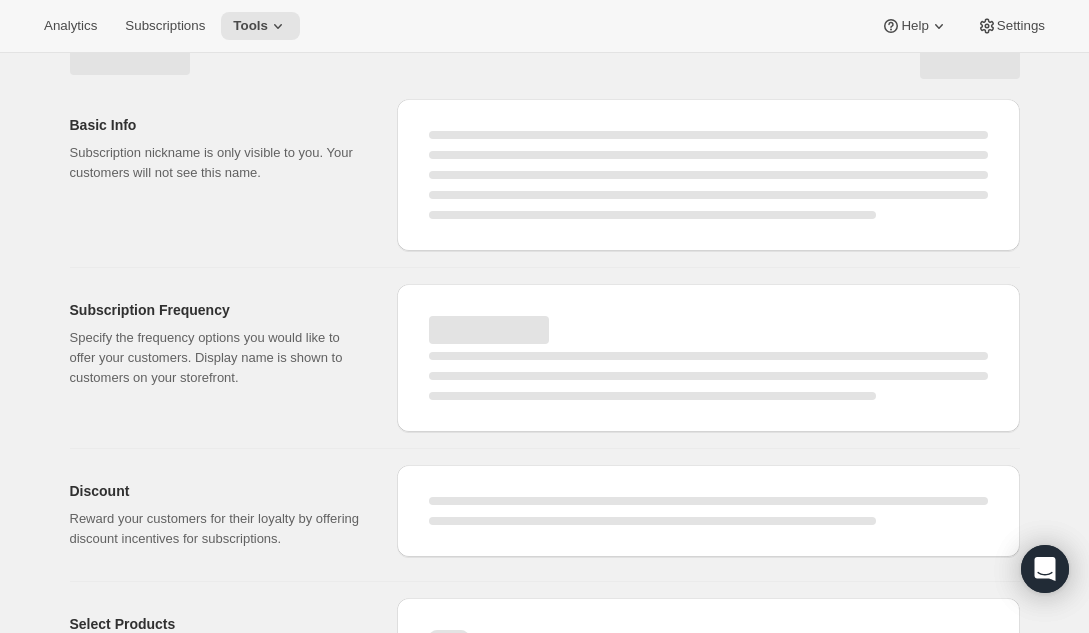 scroll, scrollTop: 0, scrollLeft: 0, axis: both 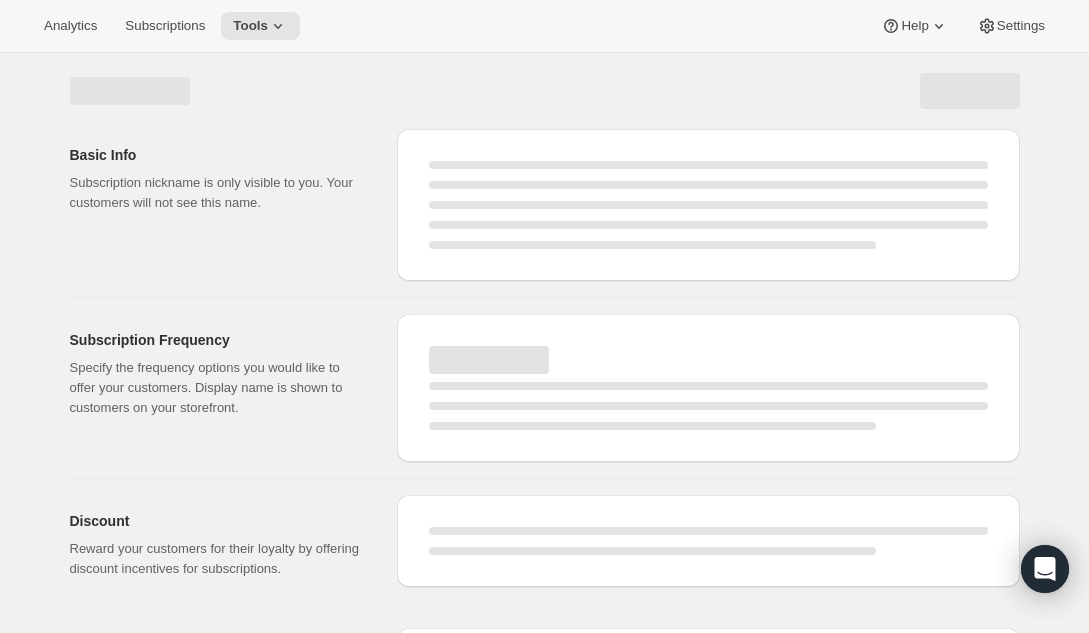 select on "WEEK" 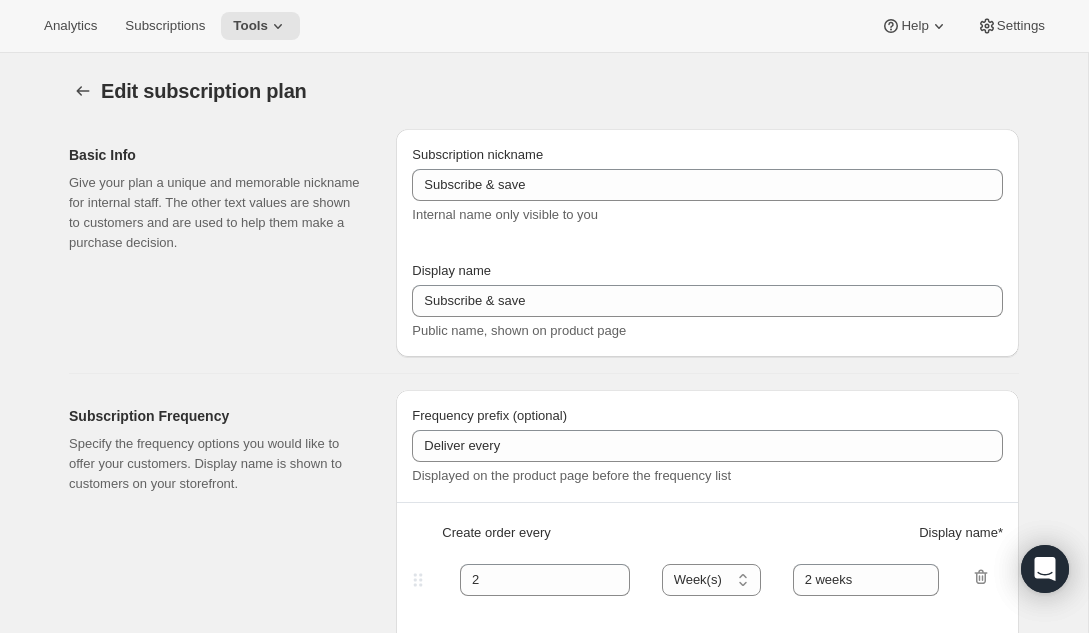 type on "Legacy - Once a Year" 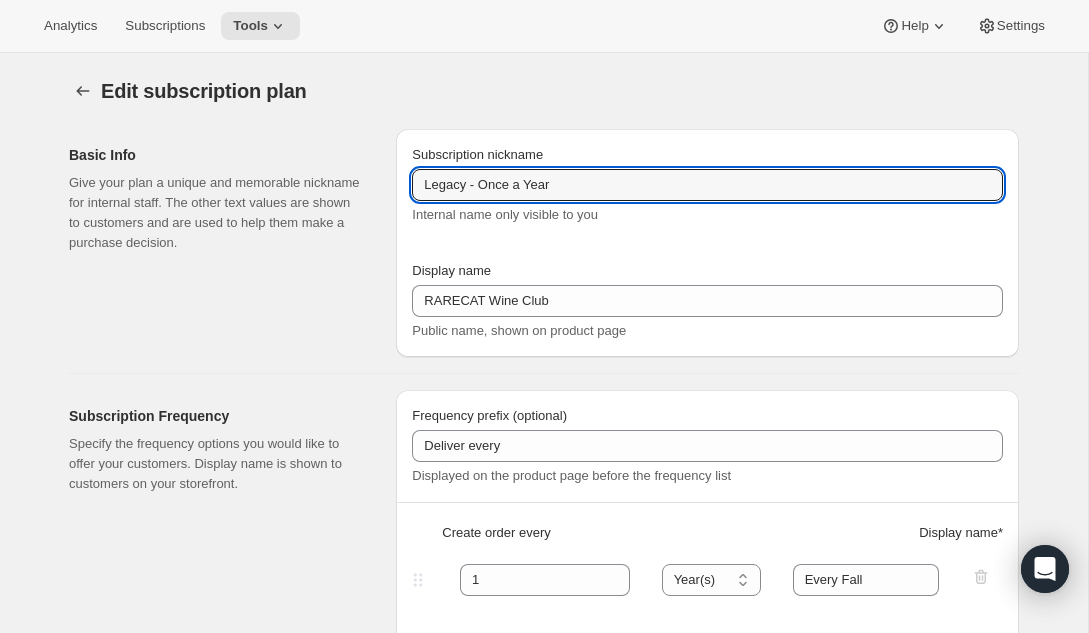 drag, startPoint x: 482, startPoint y: 190, endPoint x: 392, endPoint y: 188, distance: 90.02222 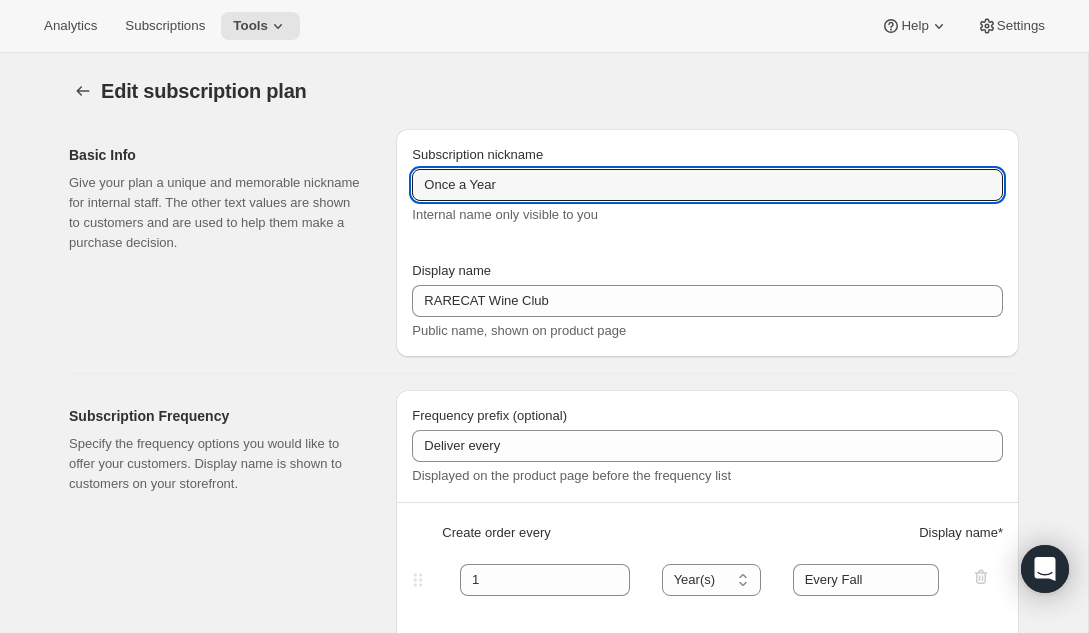 type on "Once a Year" 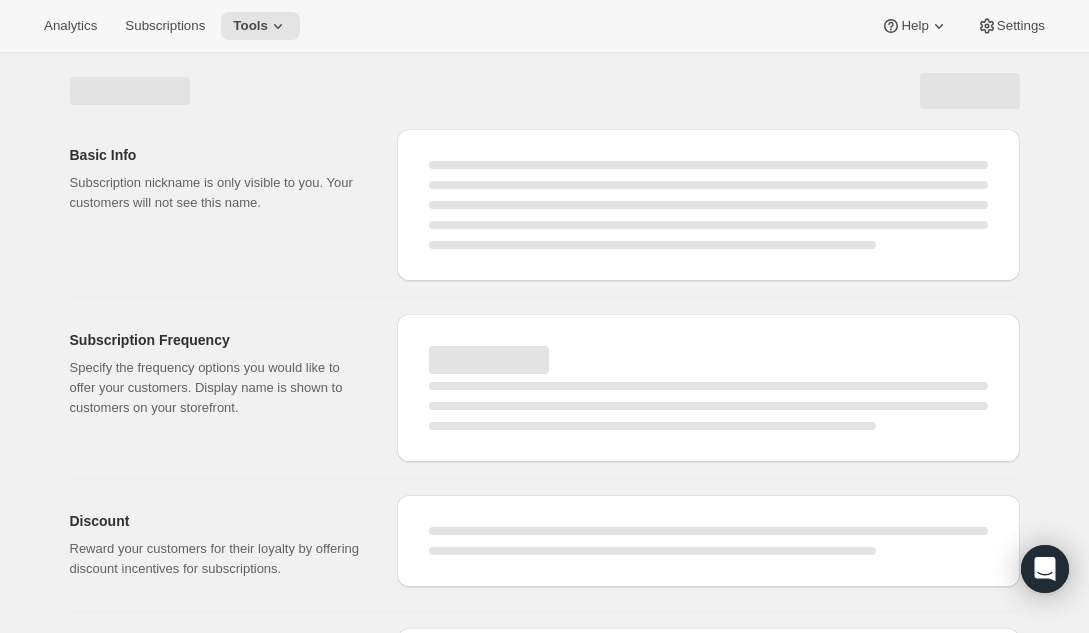 select on "YEAR" 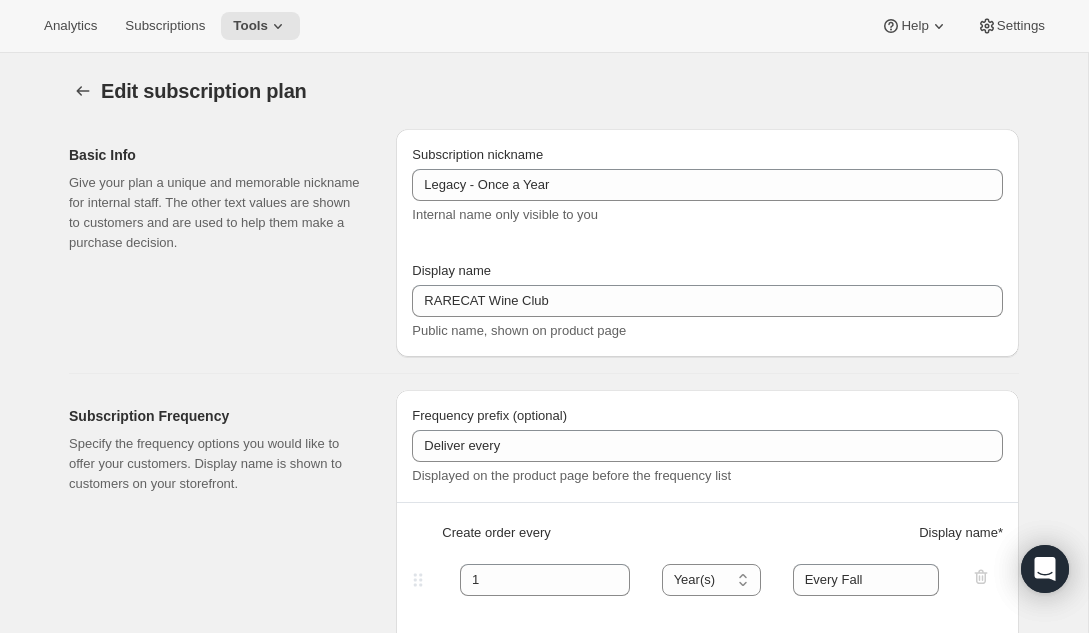 type on "Once a Year" 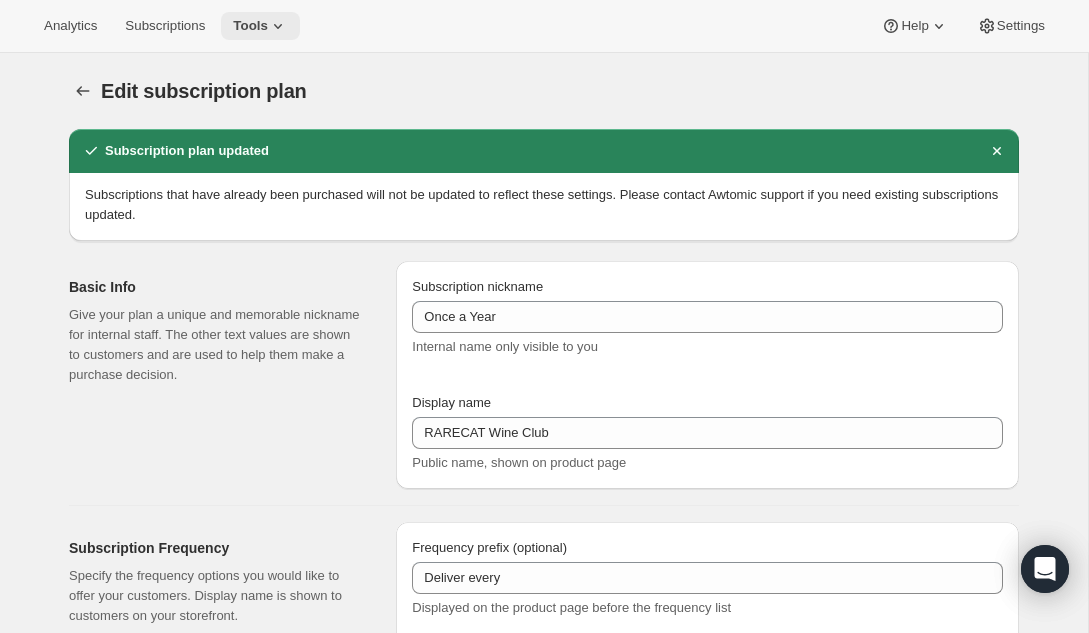 click on "Tools" at bounding box center [250, 26] 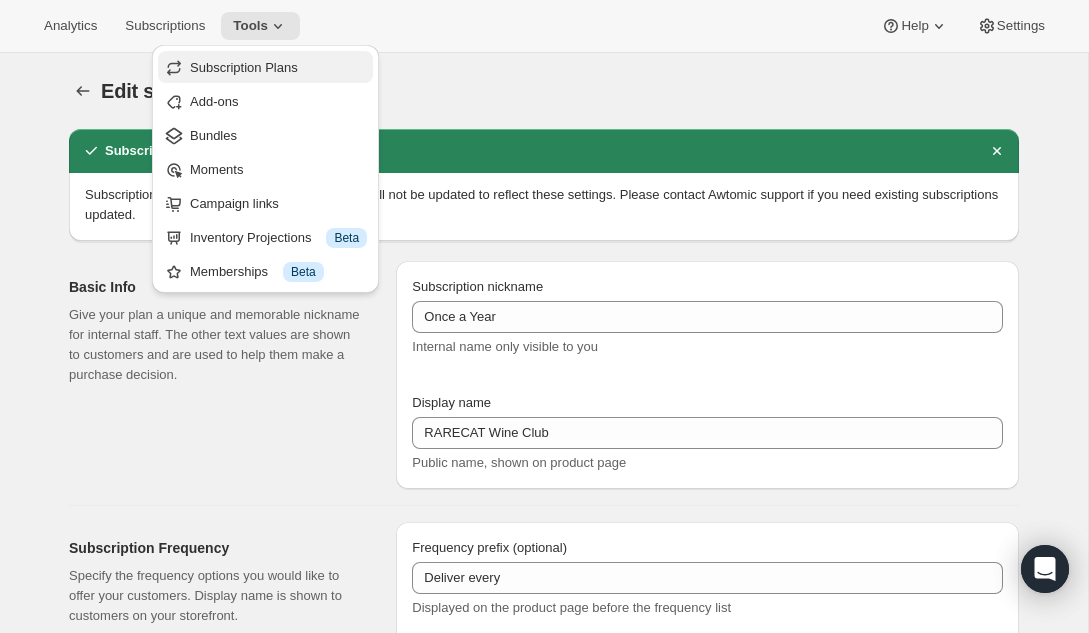 click on "Subscription Plans" at bounding box center (278, 68) 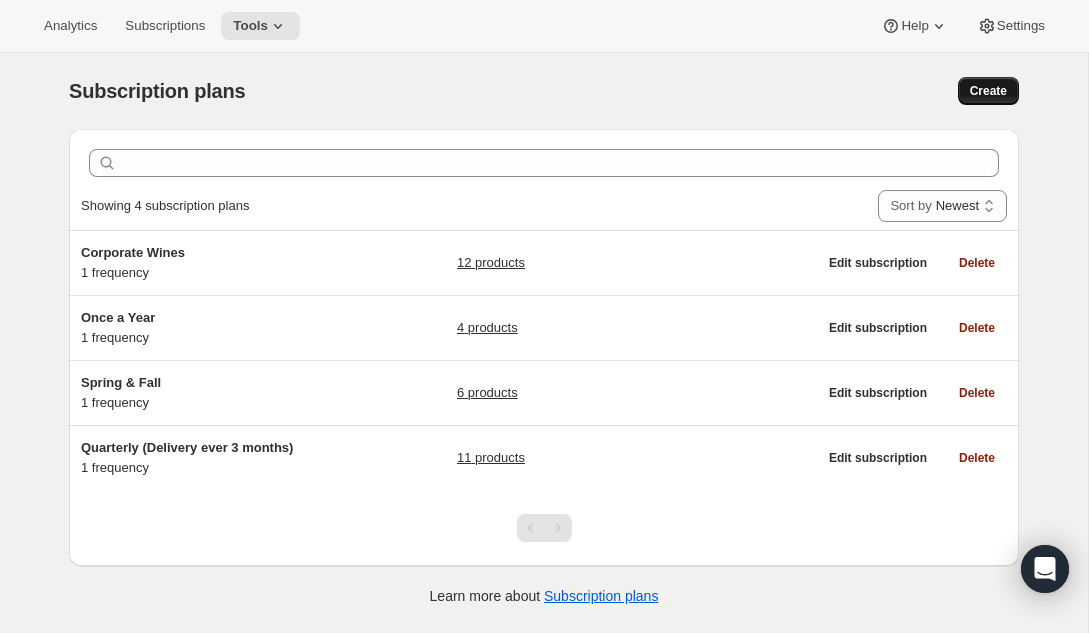 click on "Create" at bounding box center (988, 91) 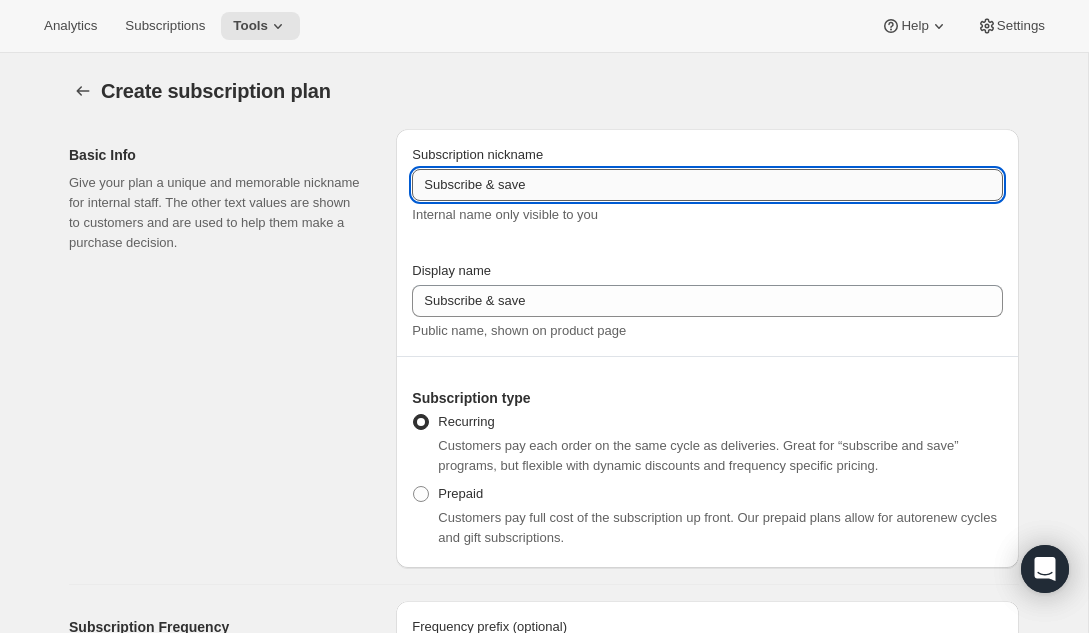 click on "Subscribe & save" at bounding box center [707, 185] 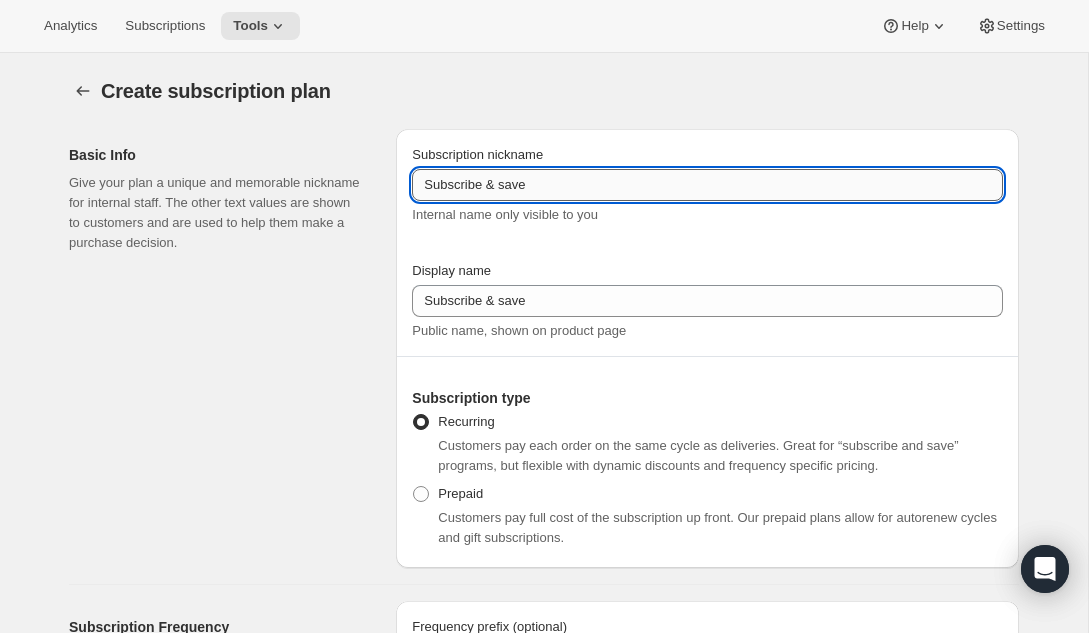 click on "Subscribe & save" at bounding box center [707, 185] 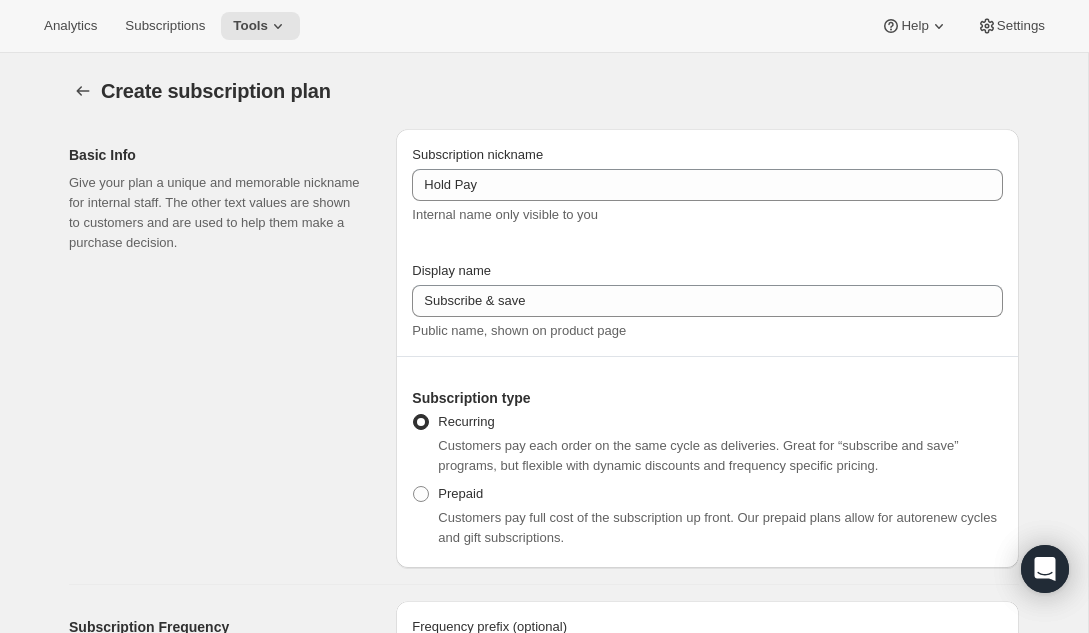 click on "Create subscription plan" at bounding box center [544, 91] 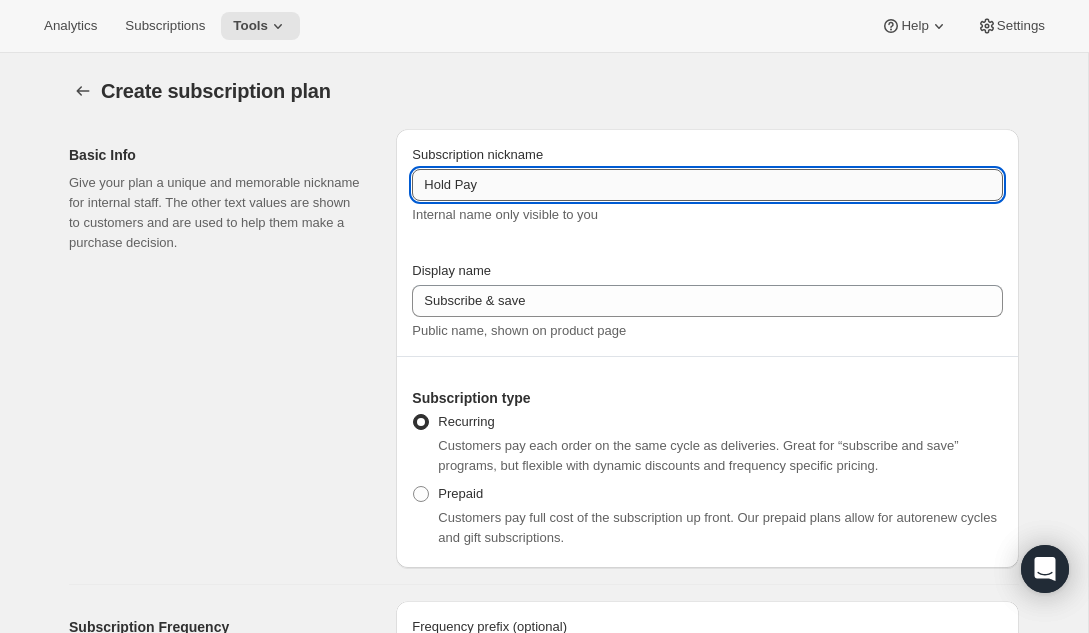 click on "Hold Pay" at bounding box center [707, 185] 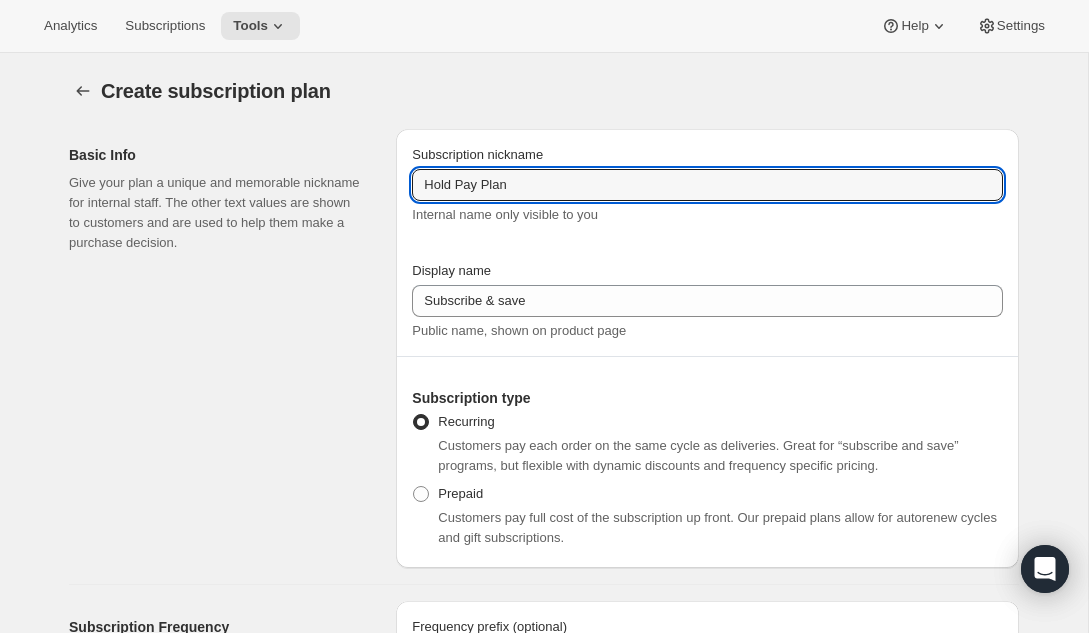 type on "Hold Pay Plan" 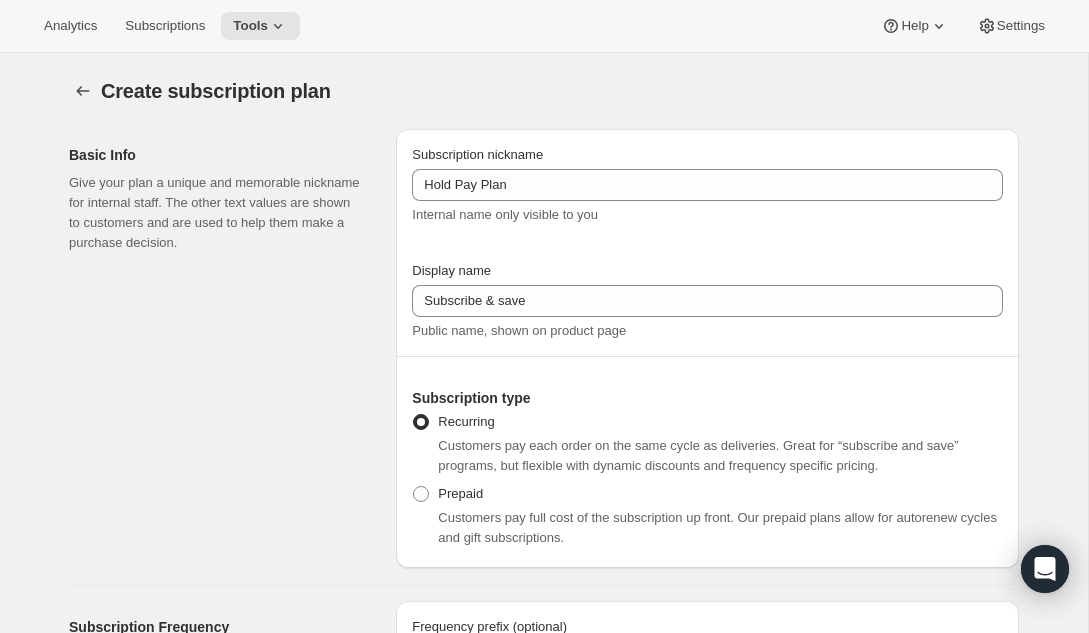 click on "Create subscription plan. This page is ready Create subscription plan" at bounding box center [544, 91] 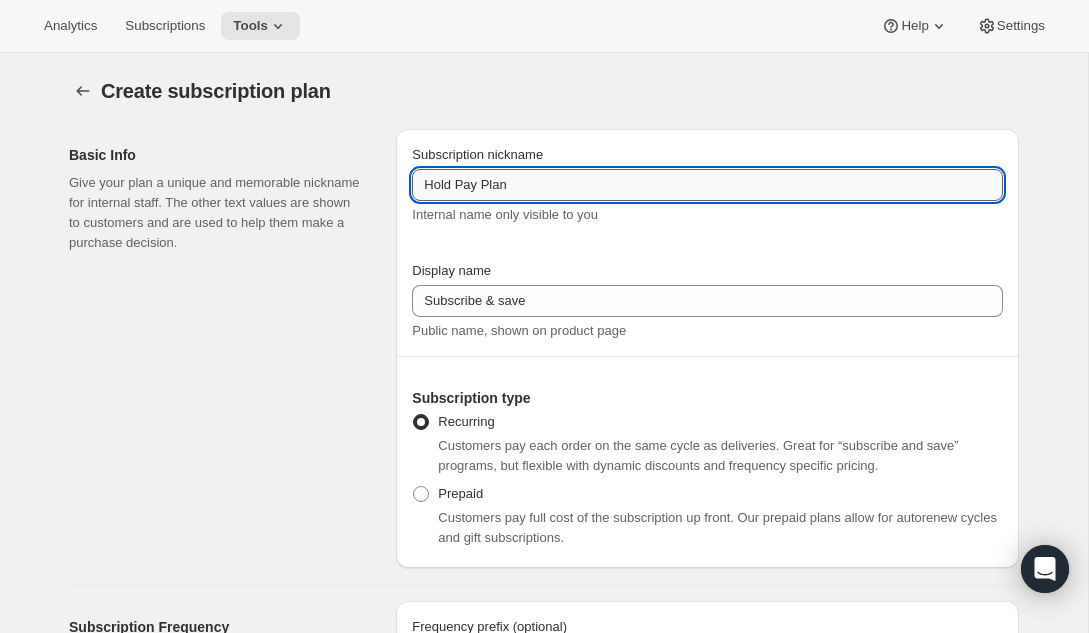 click on "Hold Pay Plan" at bounding box center [707, 185] 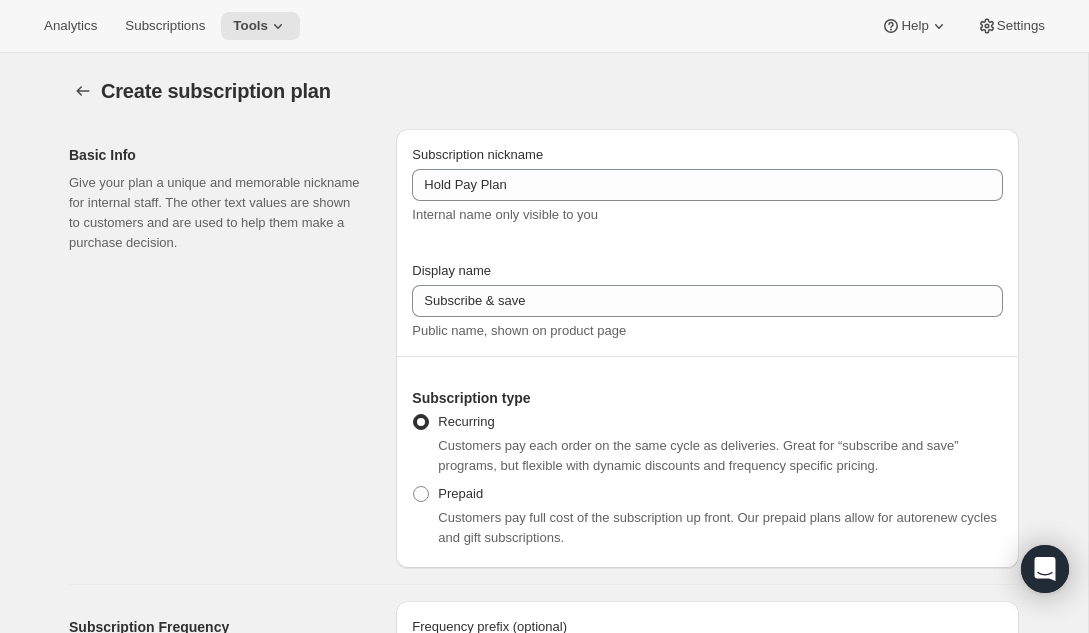 click on "Subscription nickname Hold Pay Plan Internal name only visible to you" at bounding box center [707, 195] 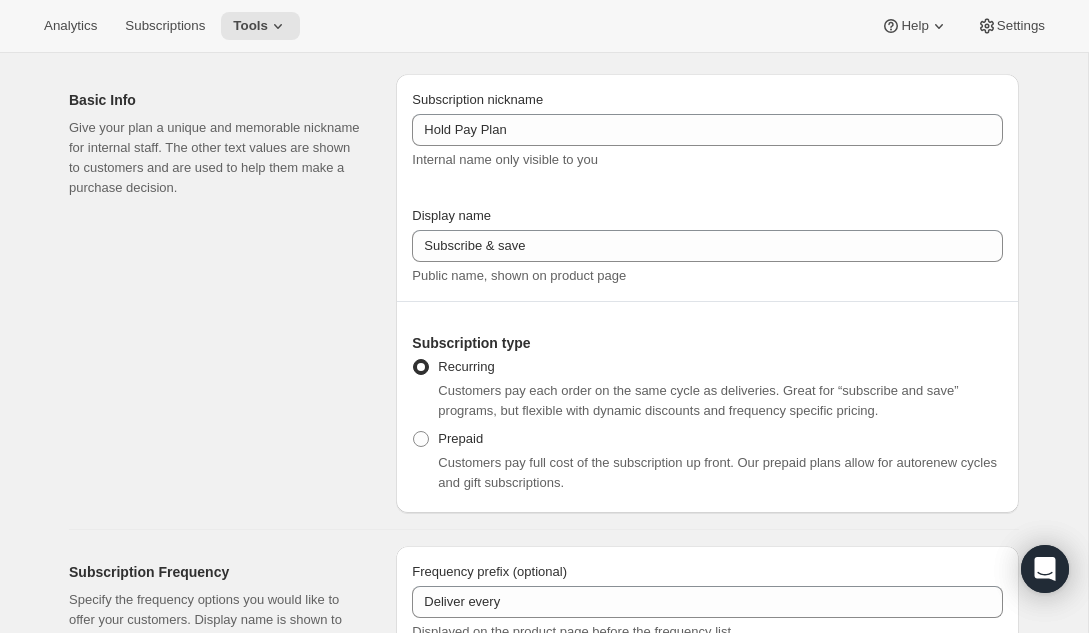 scroll, scrollTop: 66, scrollLeft: 0, axis: vertical 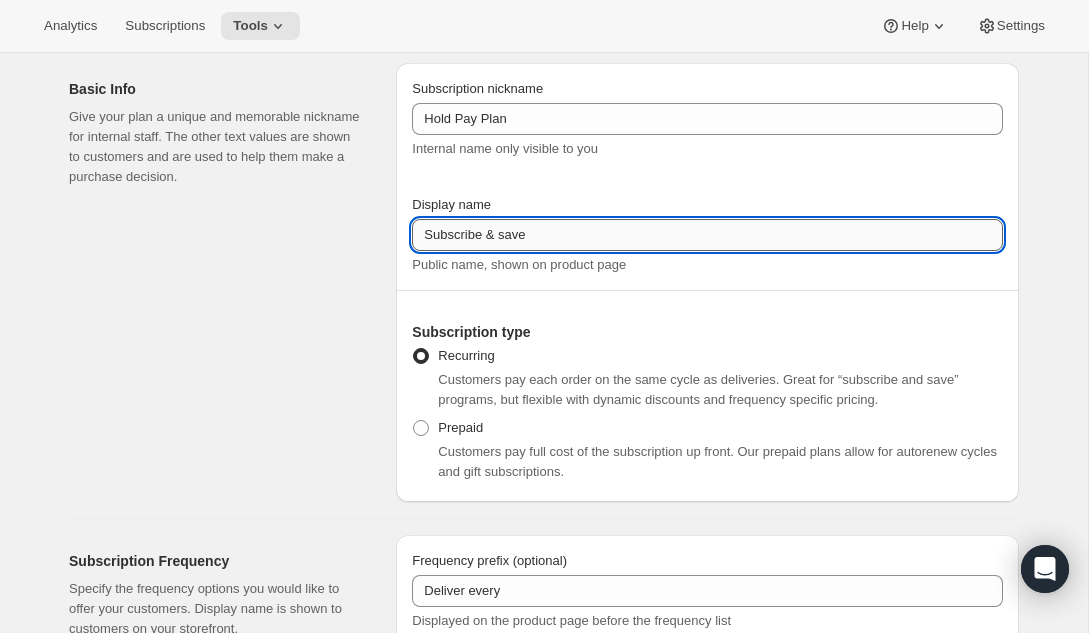 click on "Subscribe & save" at bounding box center (707, 235) 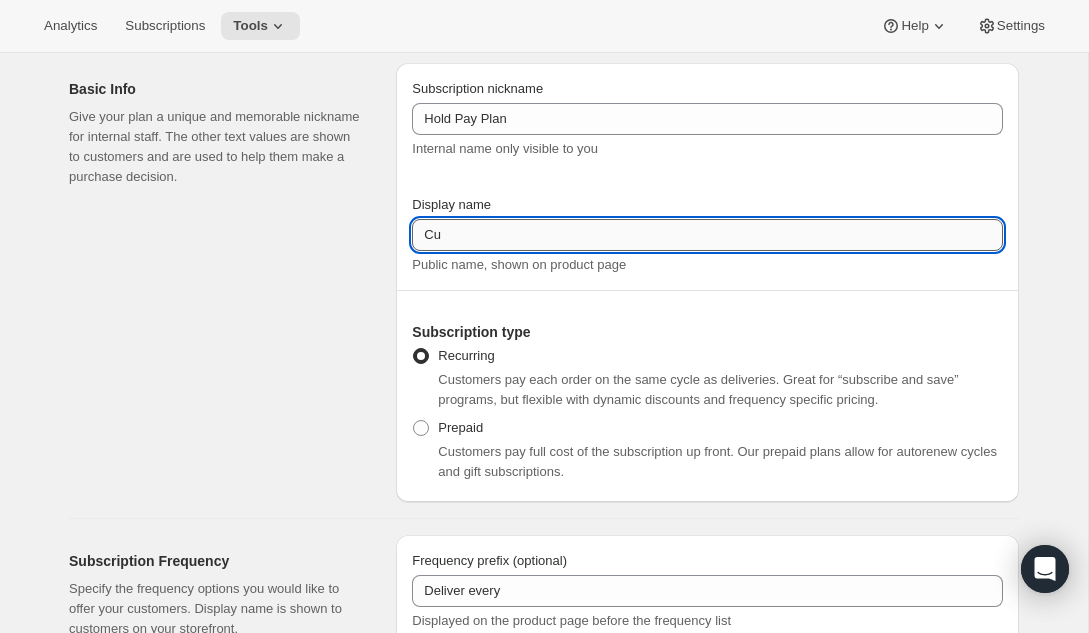 type on "C" 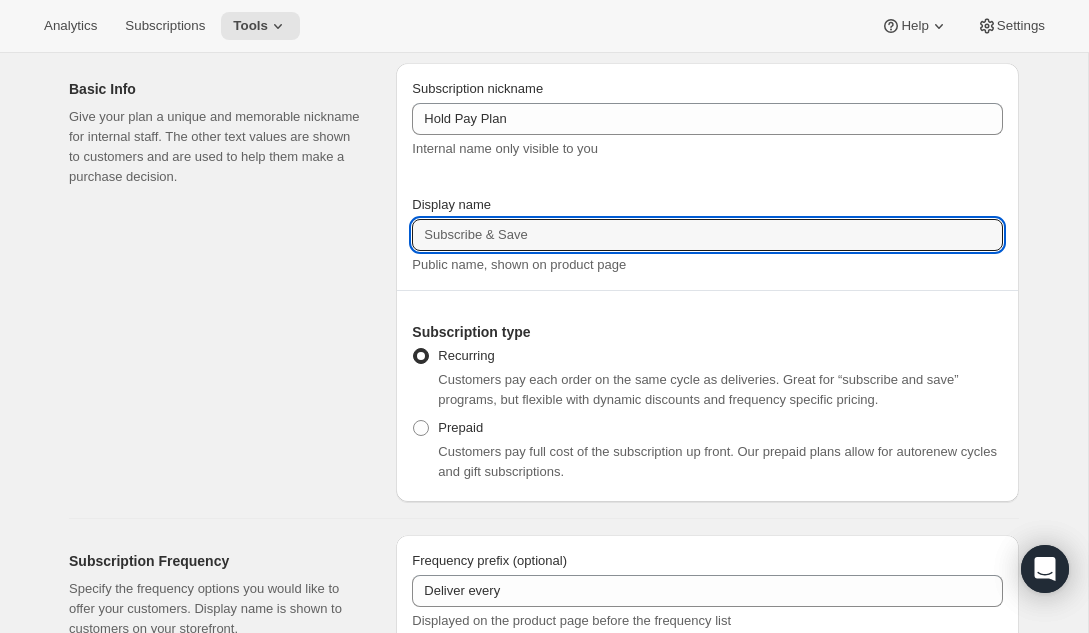 click on "Display name" at bounding box center [707, 205] 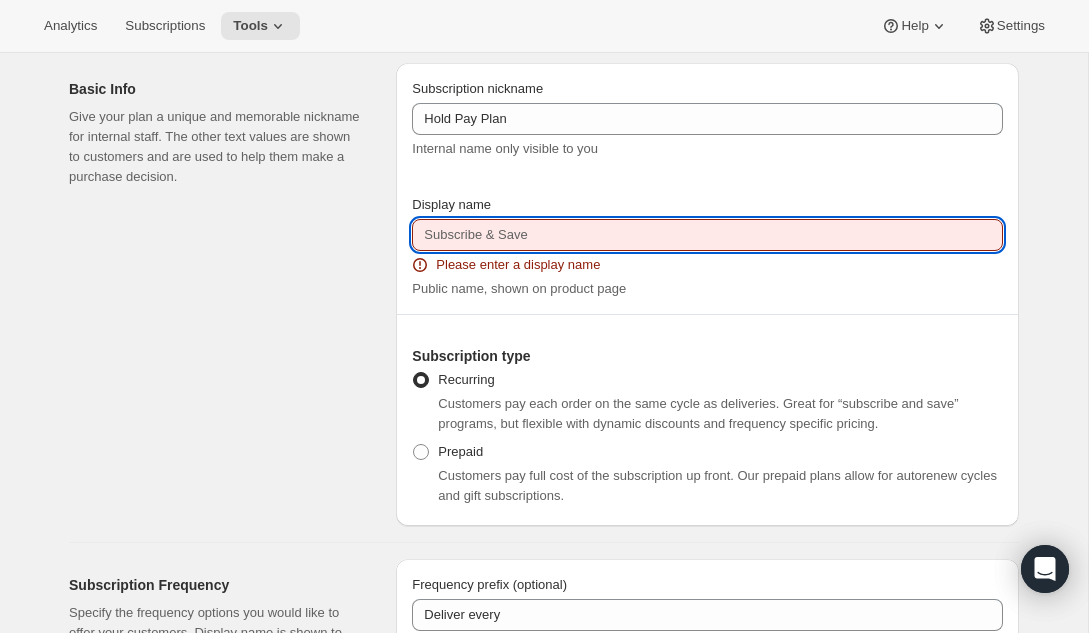 click on "Display name" at bounding box center (707, 235) 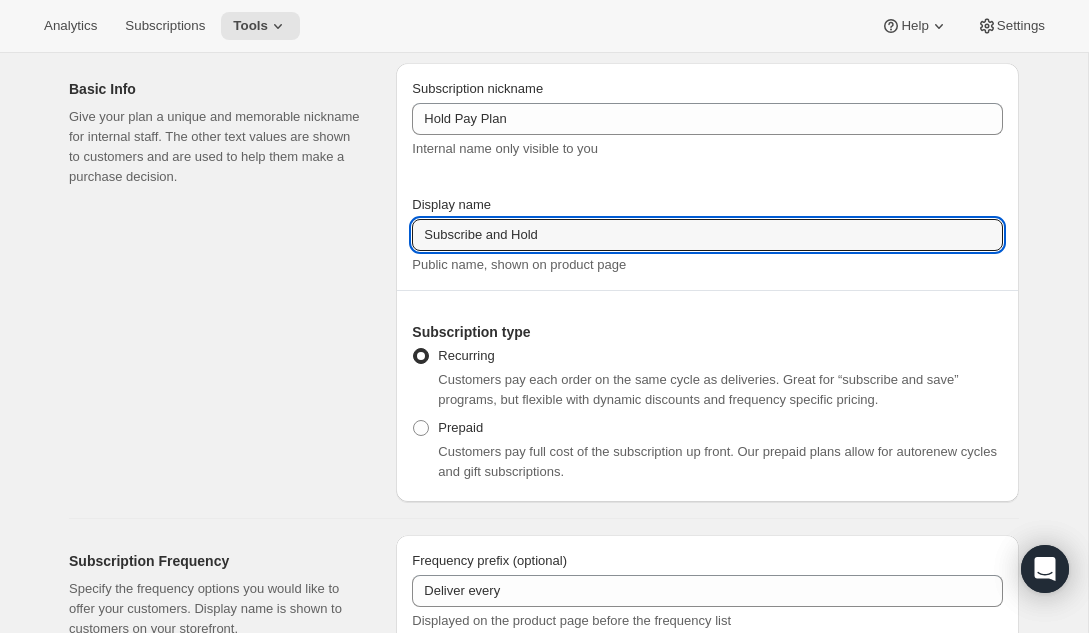 type on "Subscribe and Hold" 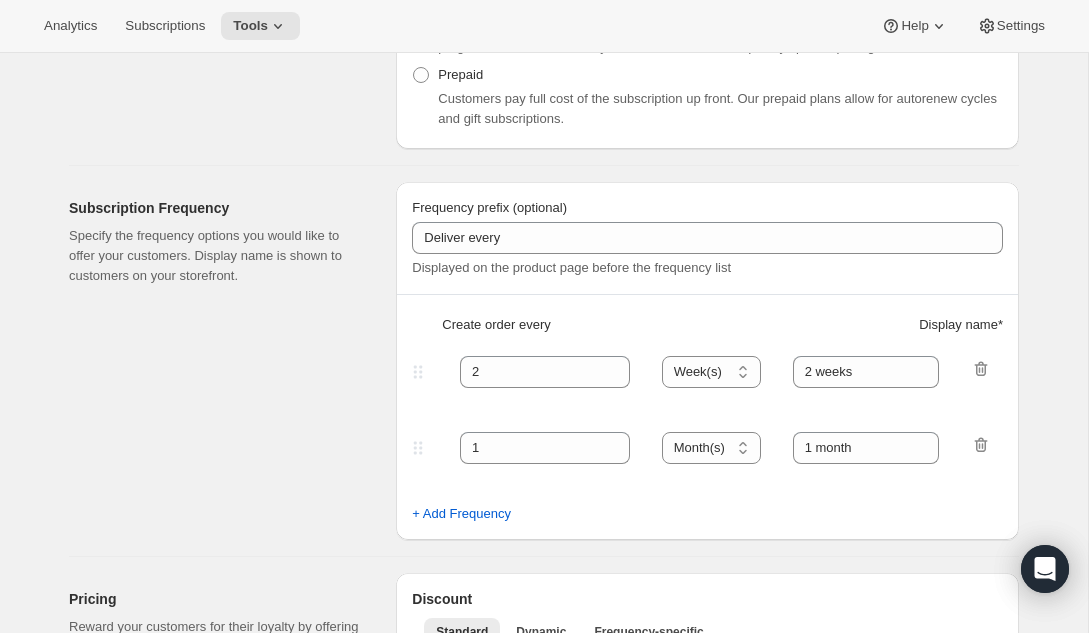 scroll, scrollTop: 442, scrollLeft: 0, axis: vertical 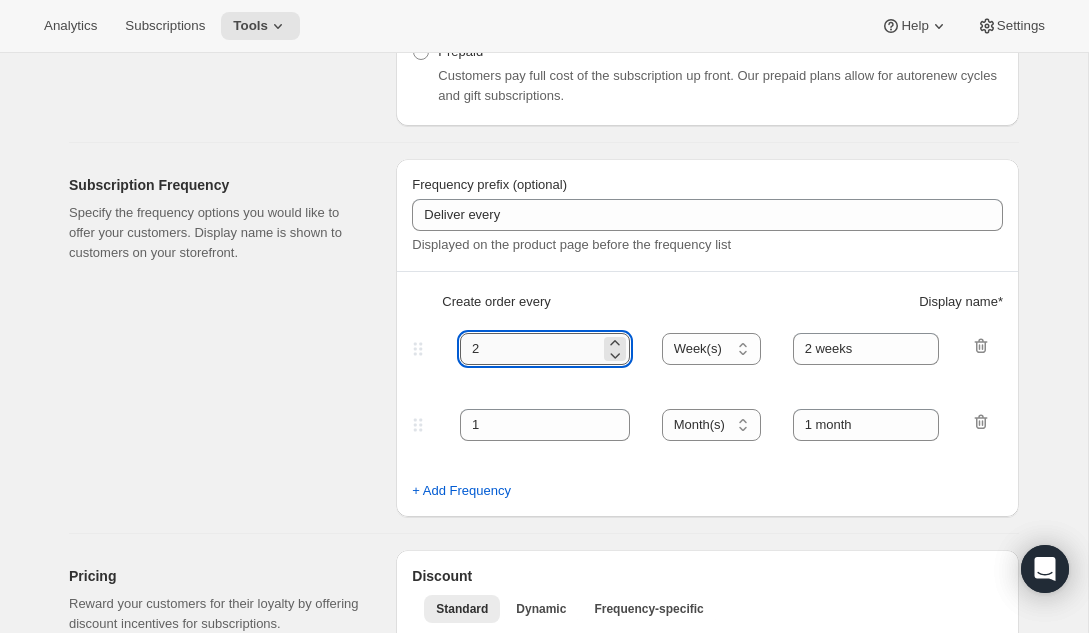 click on "2" at bounding box center [530, 349] 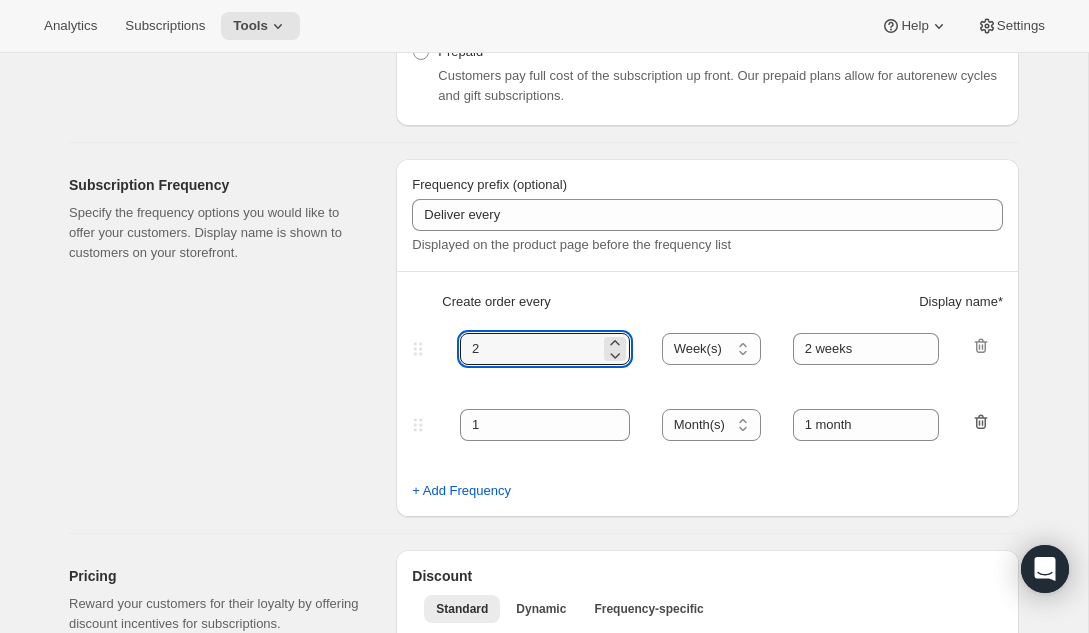 click 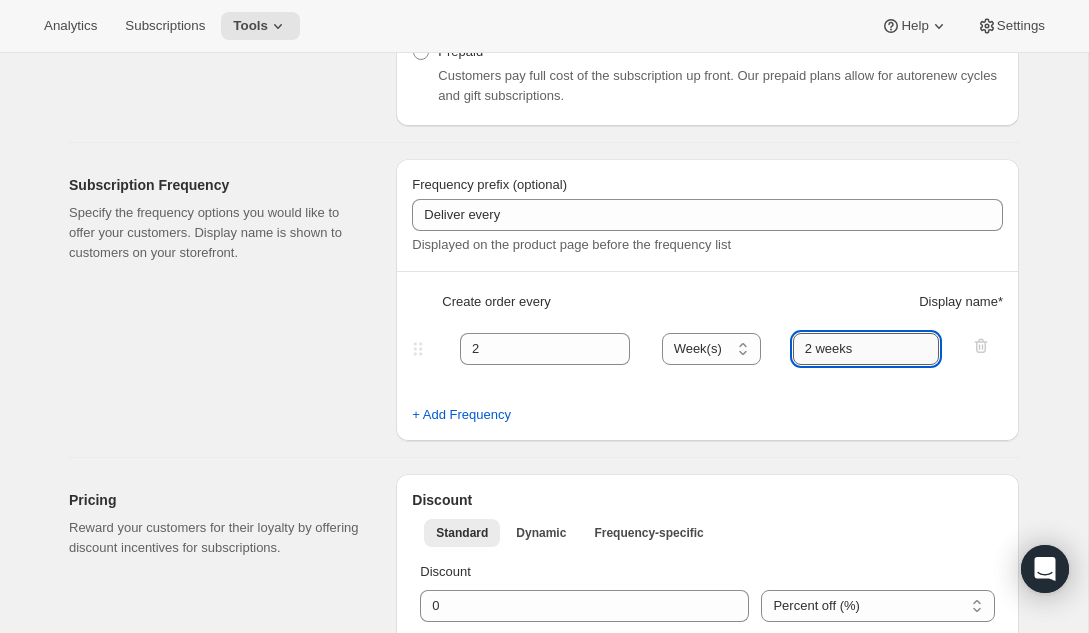 click on "2 weeks" at bounding box center [866, 349] 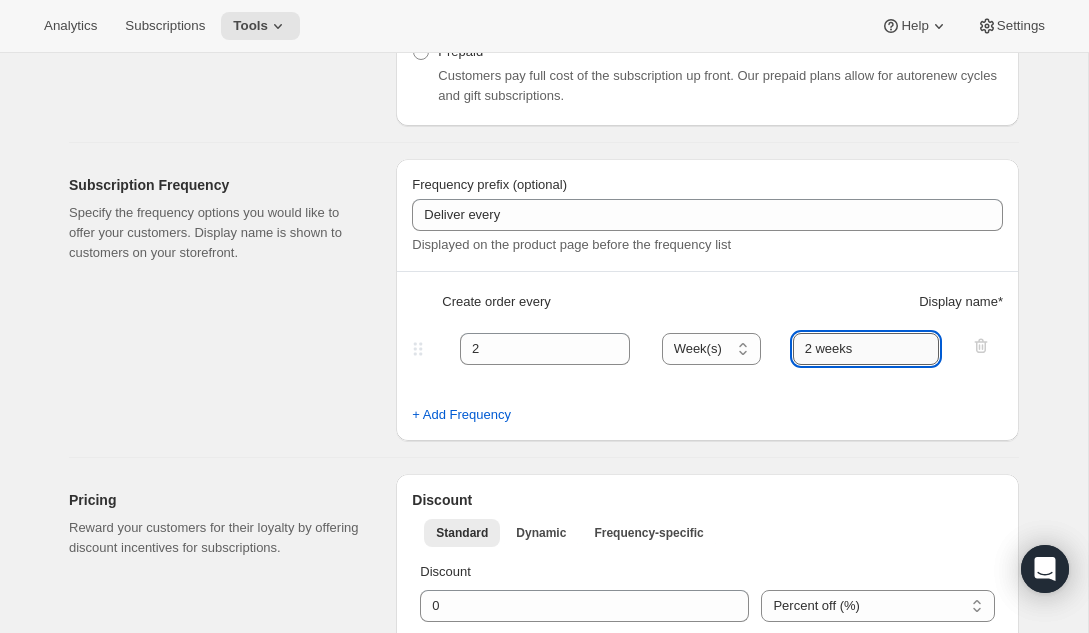 click on "2 weeks" at bounding box center [866, 349] 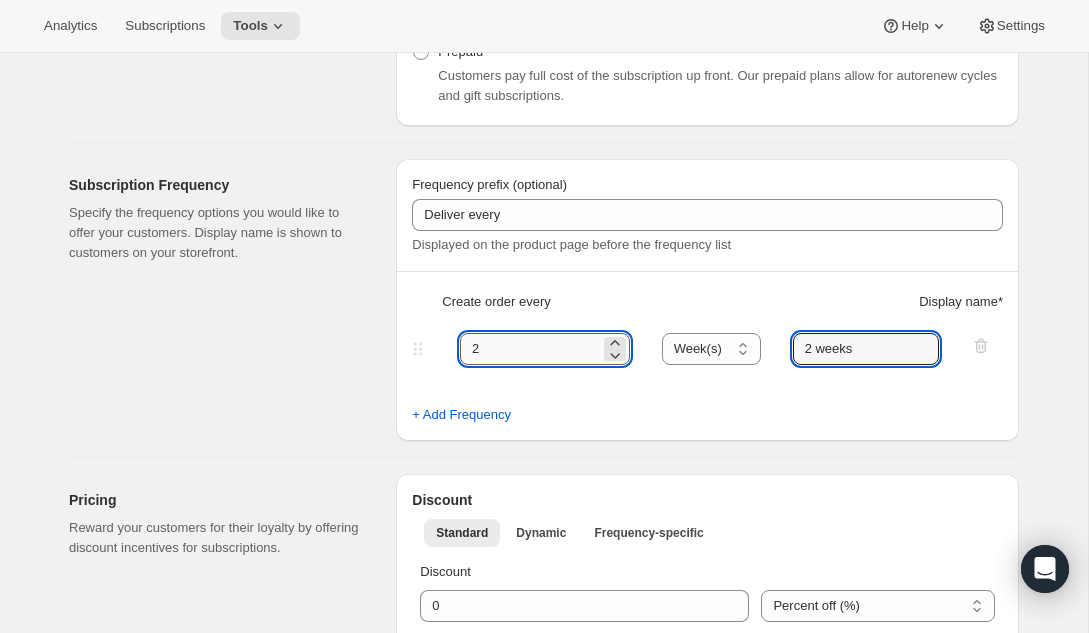 click on "2" at bounding box center [530, 349] 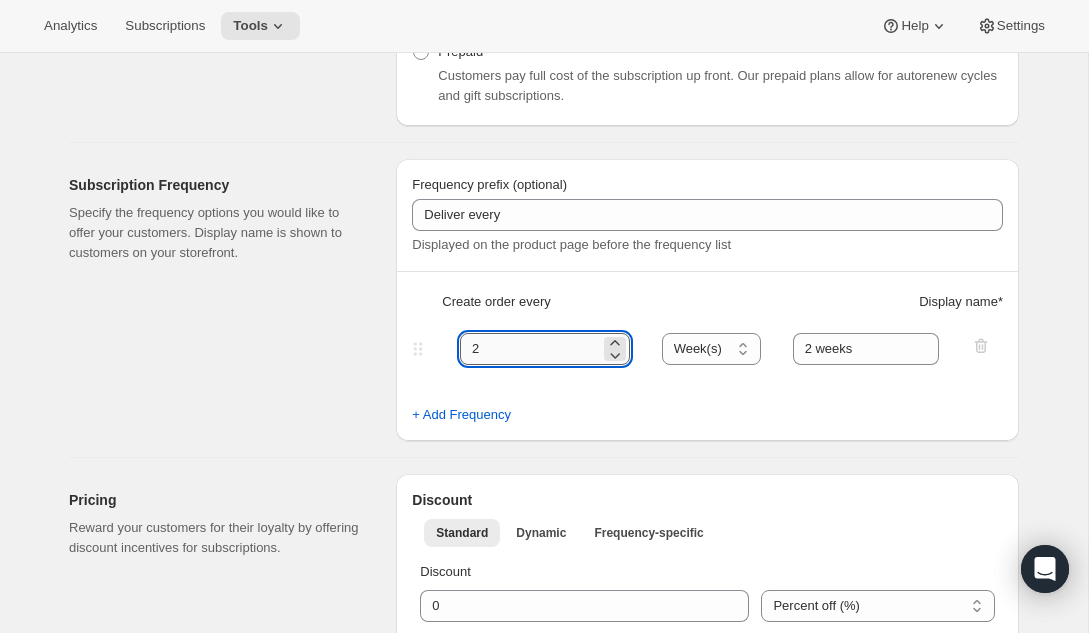 click on "2" at bounding box center [530, 349] 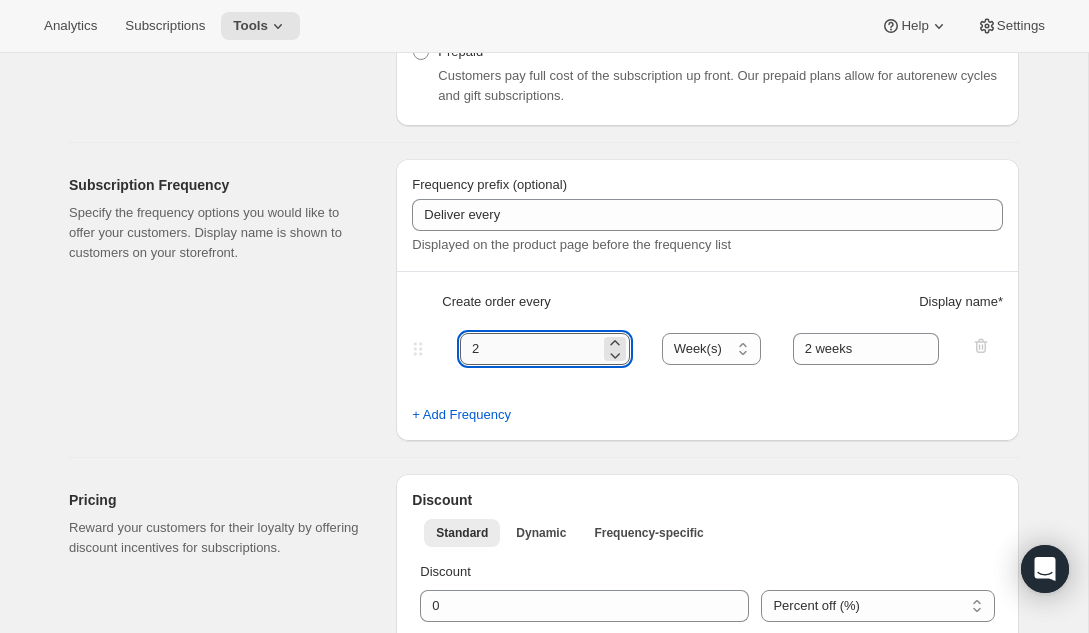 click on "2" at bounding box center [530, 349] 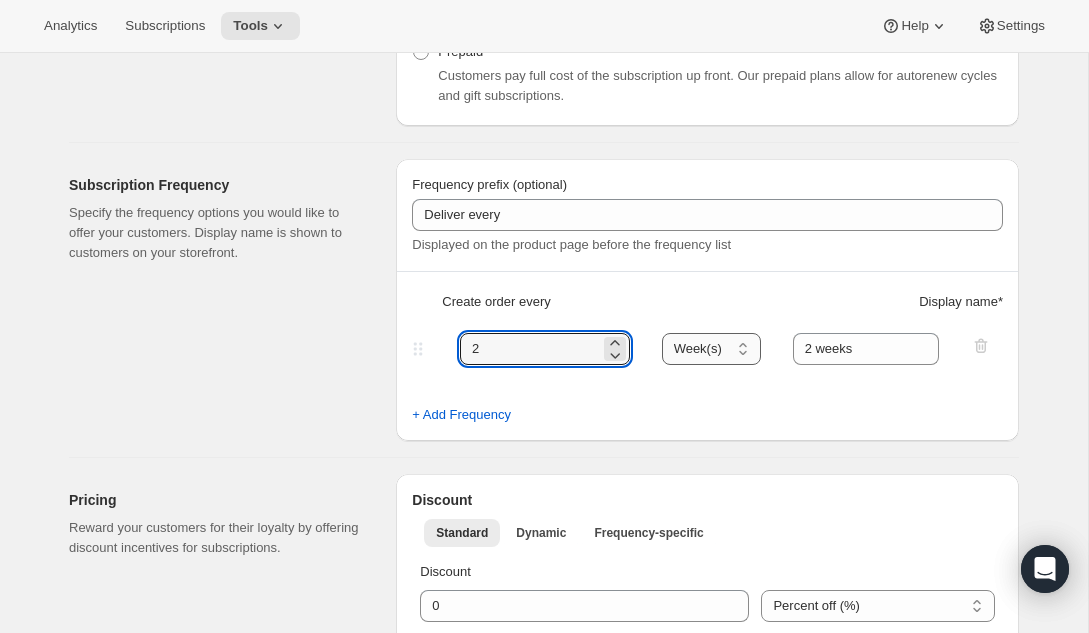 click on "Day(s) Week(s) Month(s) Year(s)" at bounding box center (711, 349) 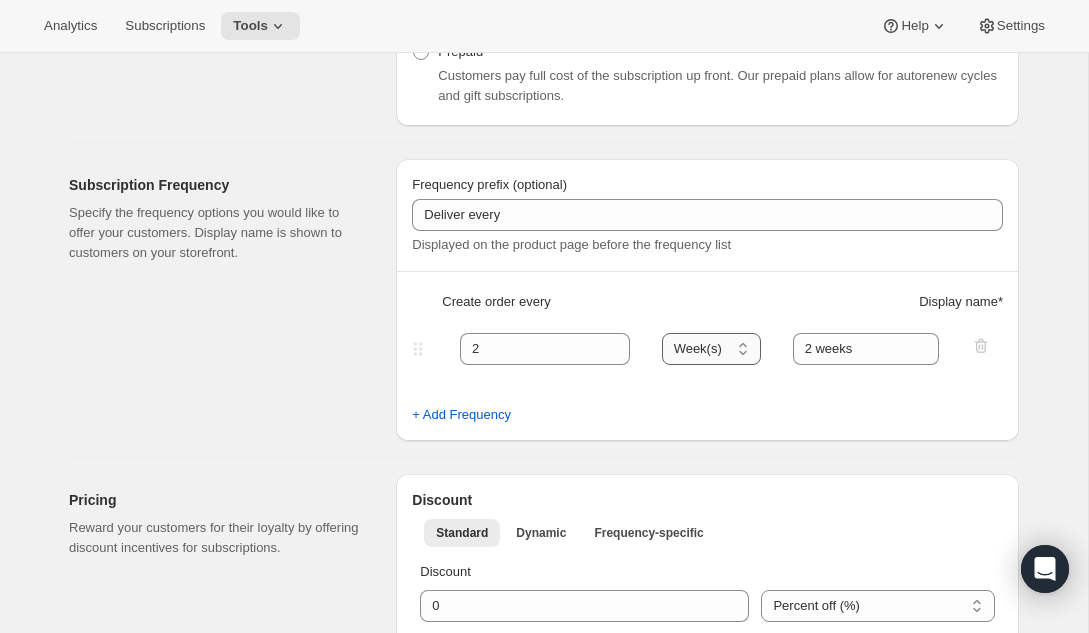 select on "YEAR" 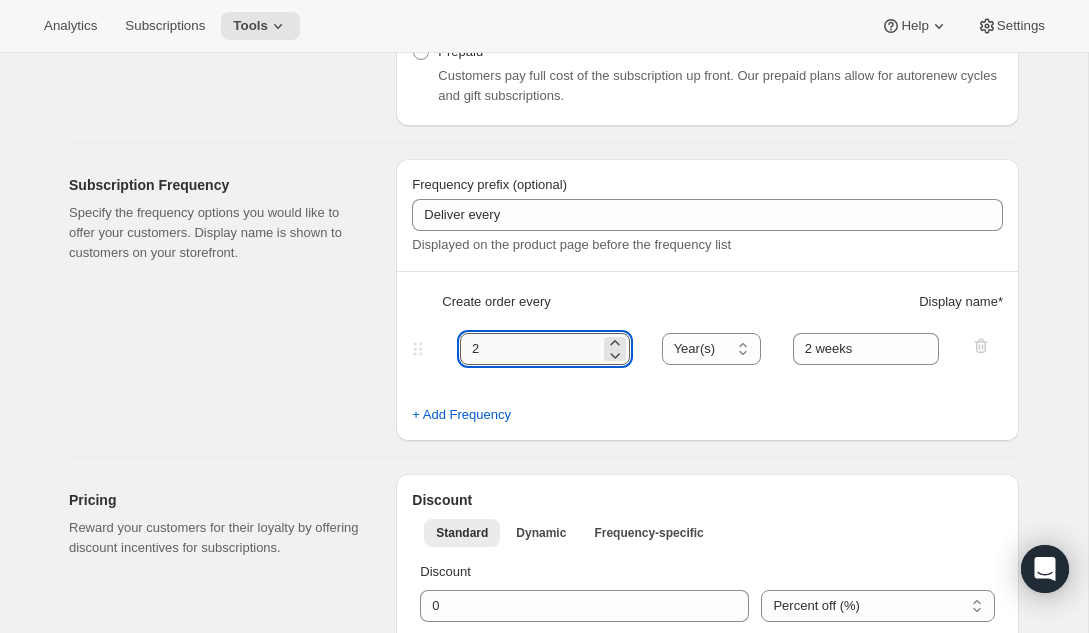 click on "2" at bounding box center [530, 349] 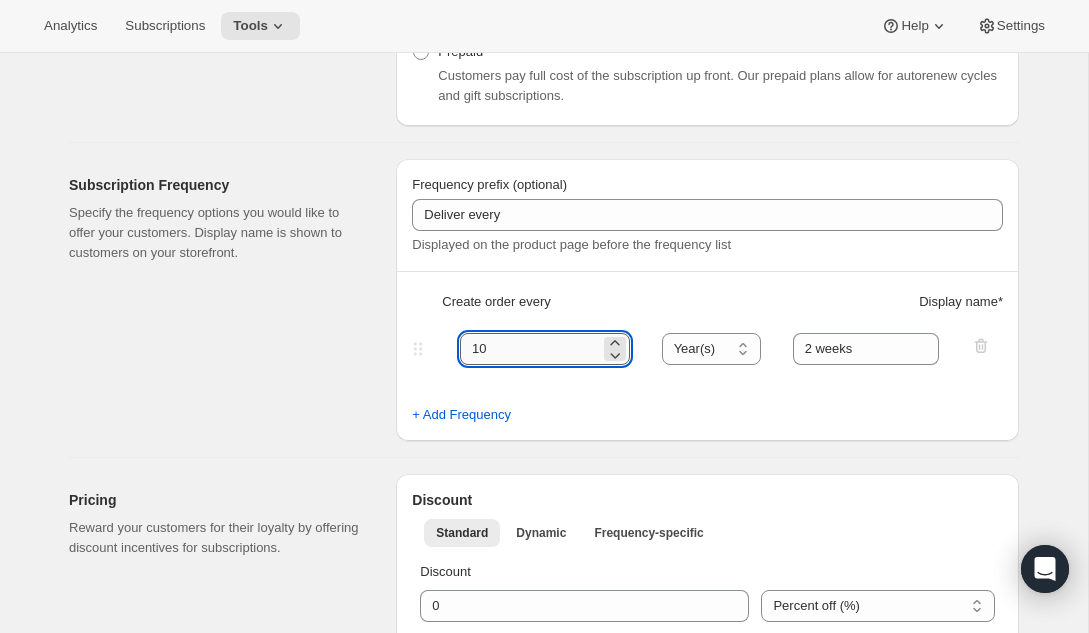 click on "10" at bounding box center (530, 349) 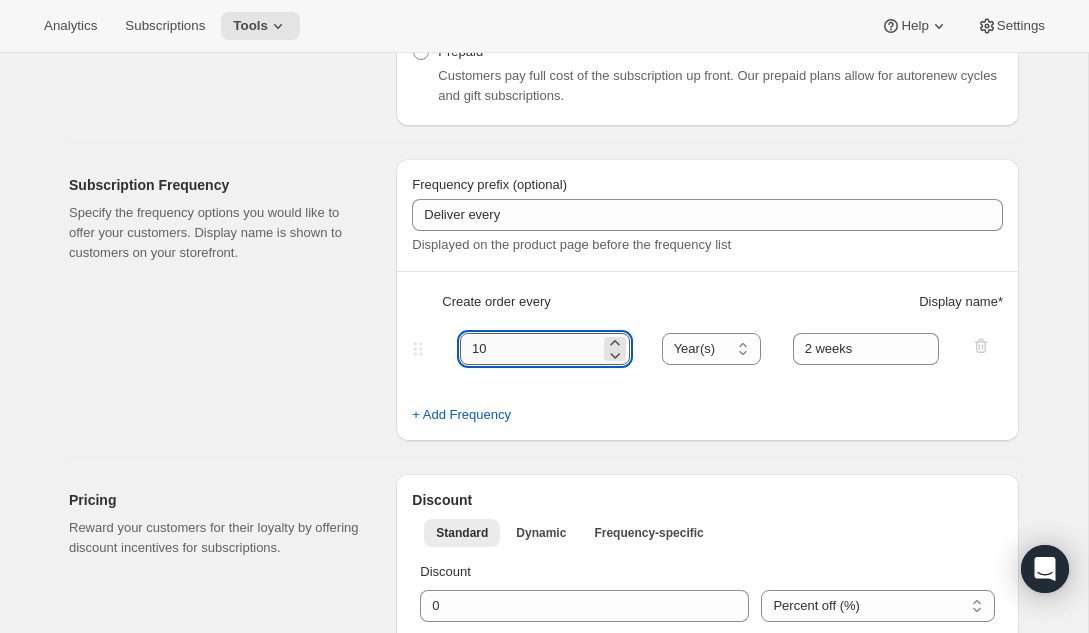 click on "10" at bounding box center [530, 349] 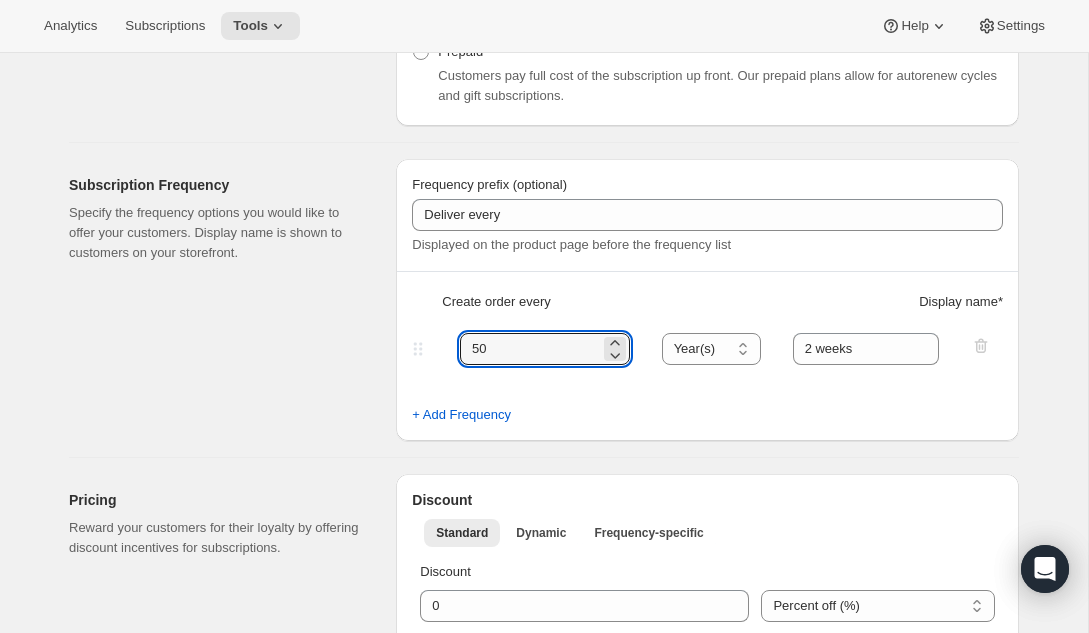 type on "50" 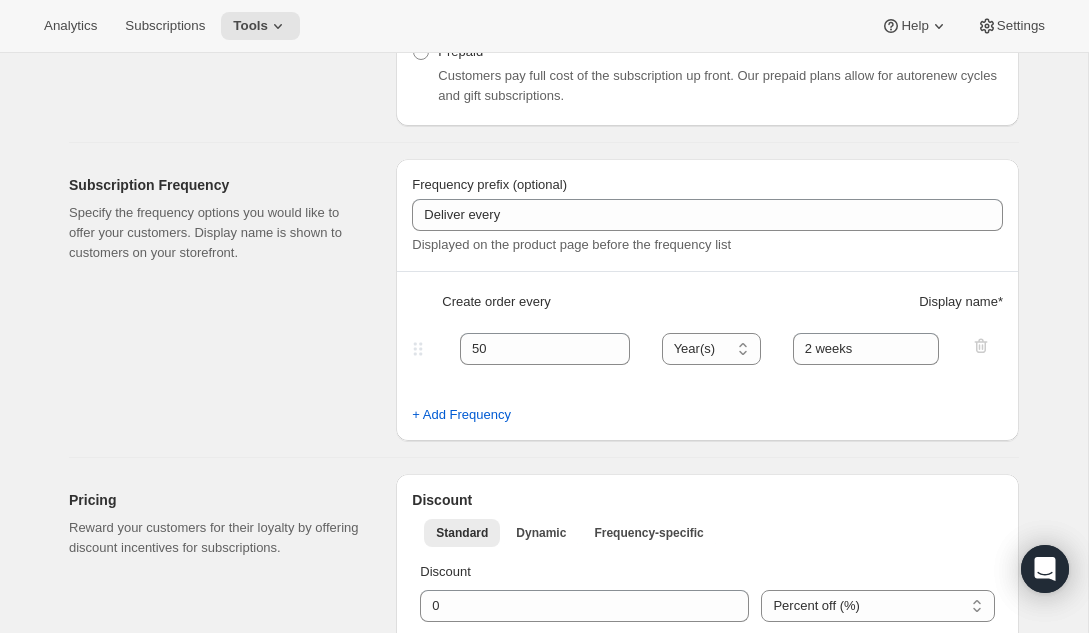 click on "Create order every Display name *" at bounding box center (707, 310) 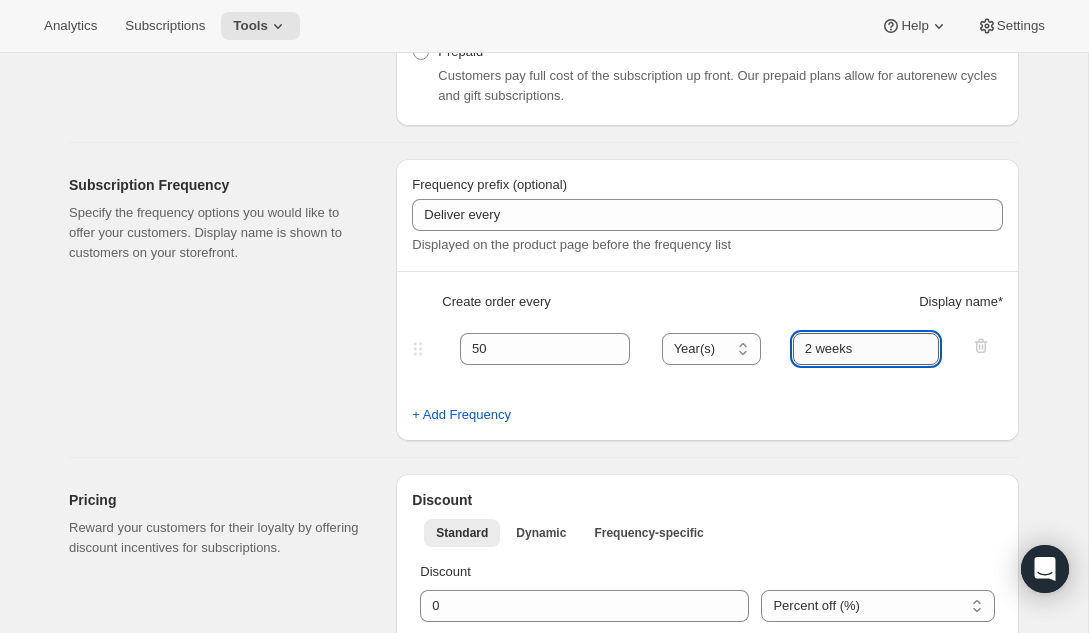 drag, startPoint x: 806, startPoint y: 352, endPoint x: 898, endPoint y: 358, distance: 92.19544 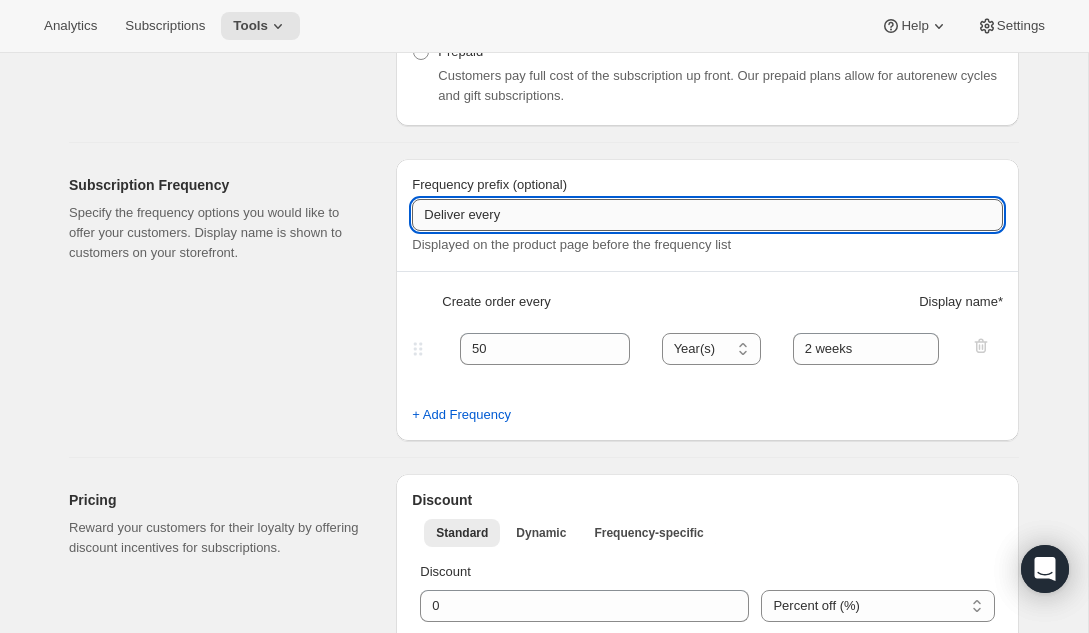 click on "Deliver every" at bounding box center (707, 215) 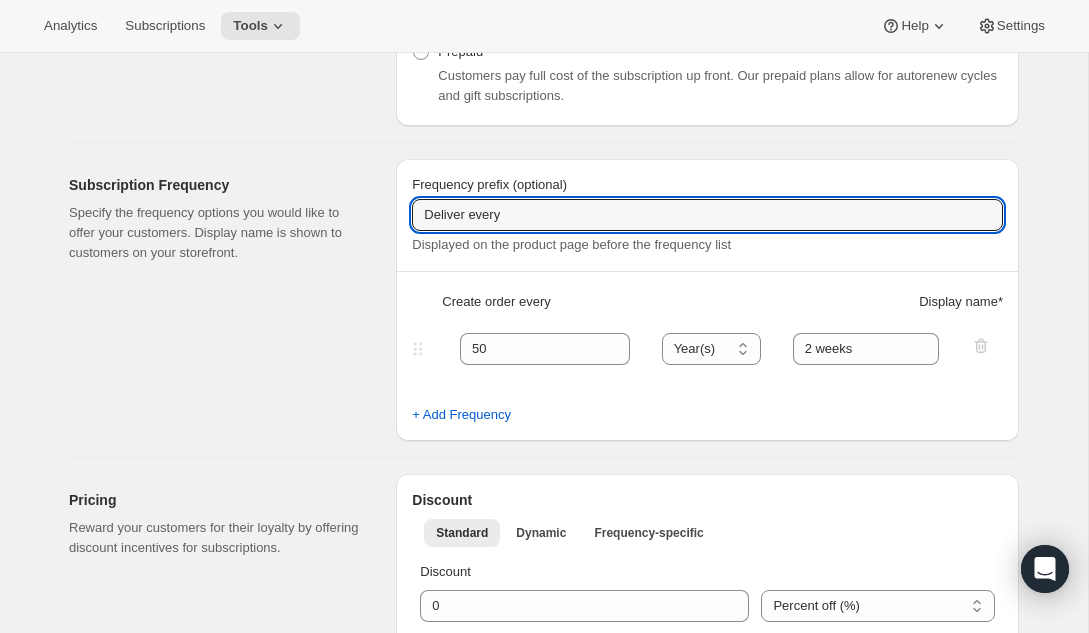 click on "Frequency prefix (optional)" at bounding box center [707, 185] 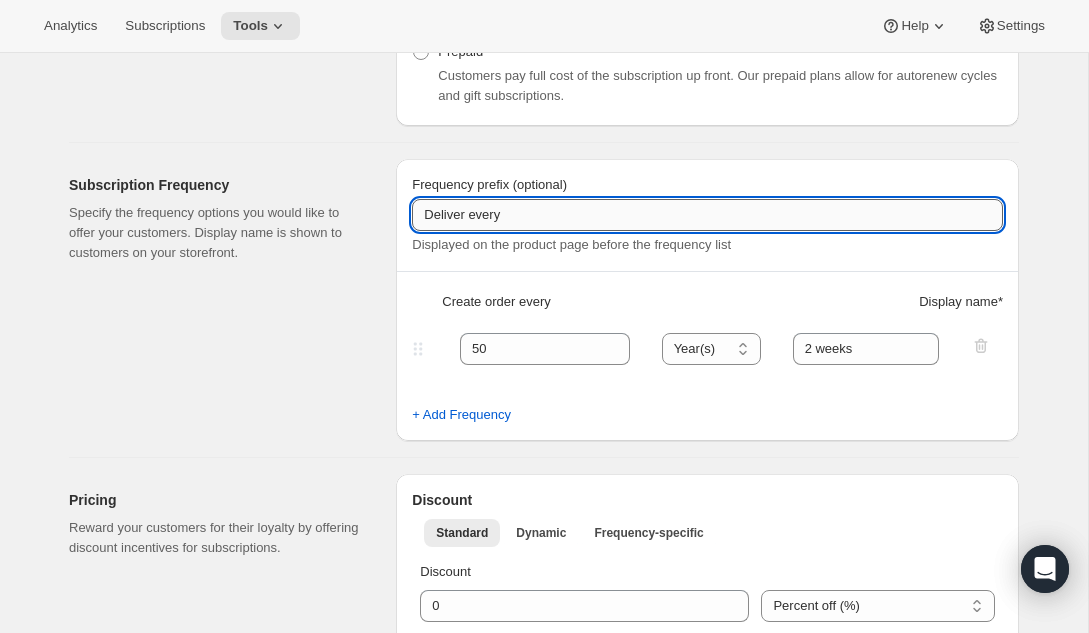 click on "Deliver every" at bounding box center (707, 215) 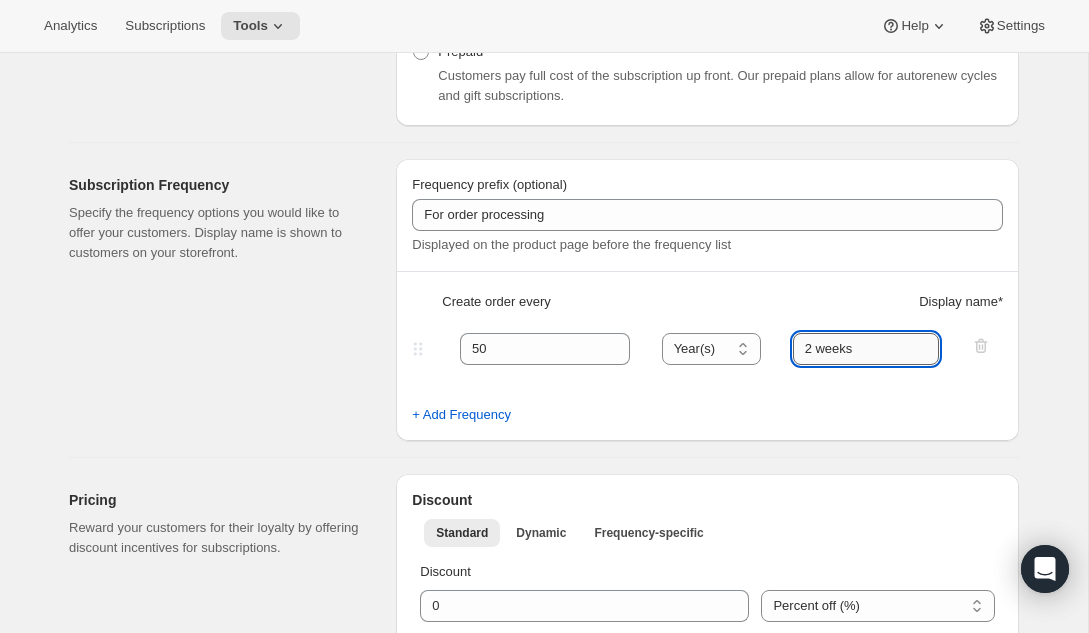 click on "2 weeks" at bounding box center (866, 349) 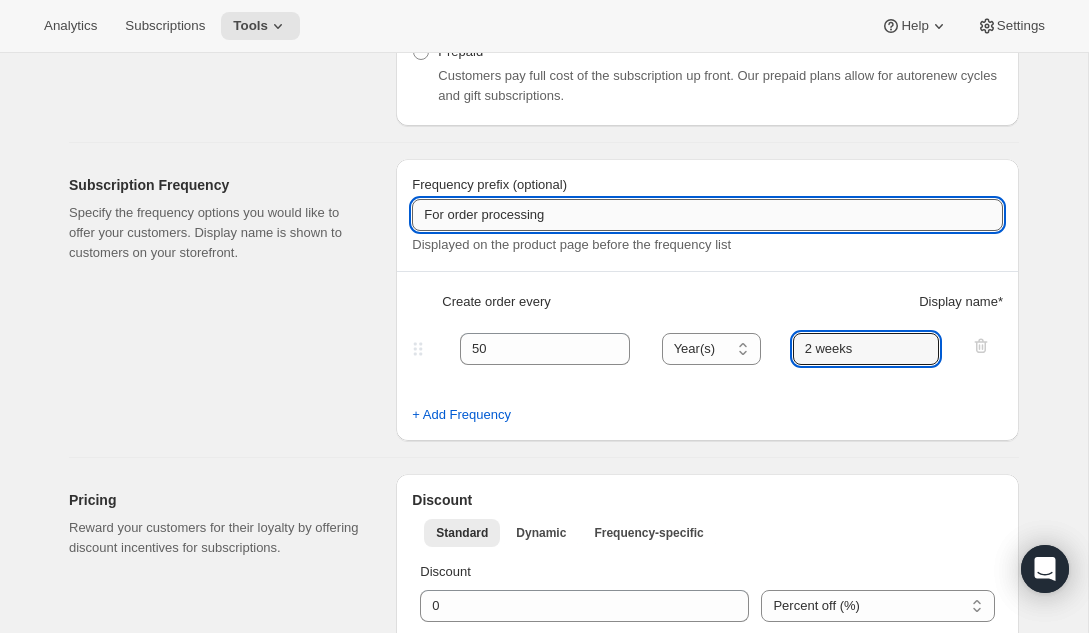 click on "For order processing" at bounding box center [707, 215] 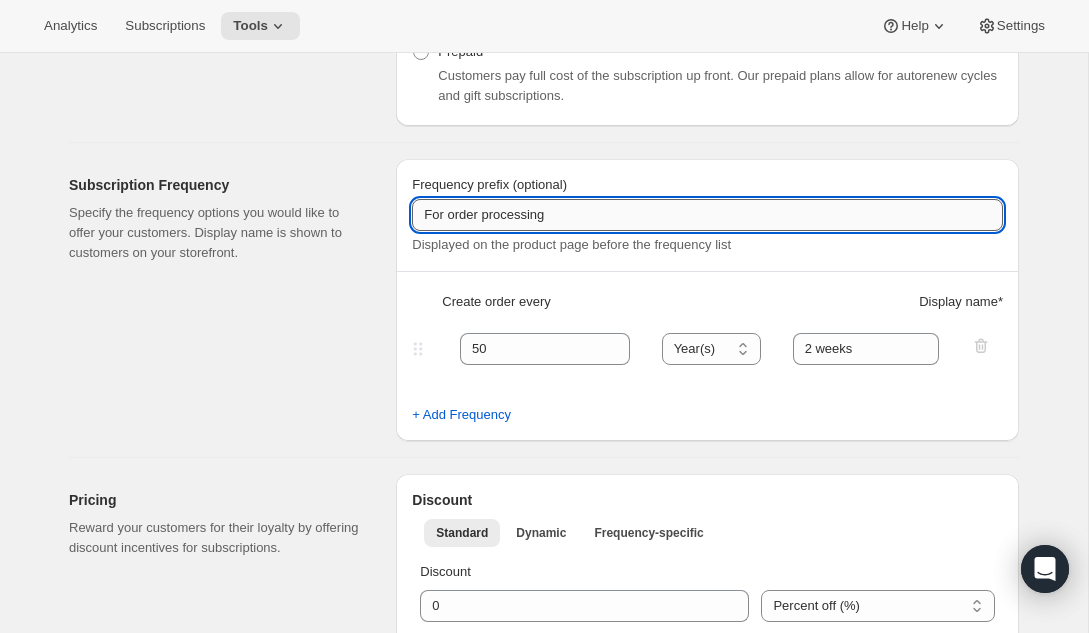 click on "For order processing" at bounding box center (707, 215) 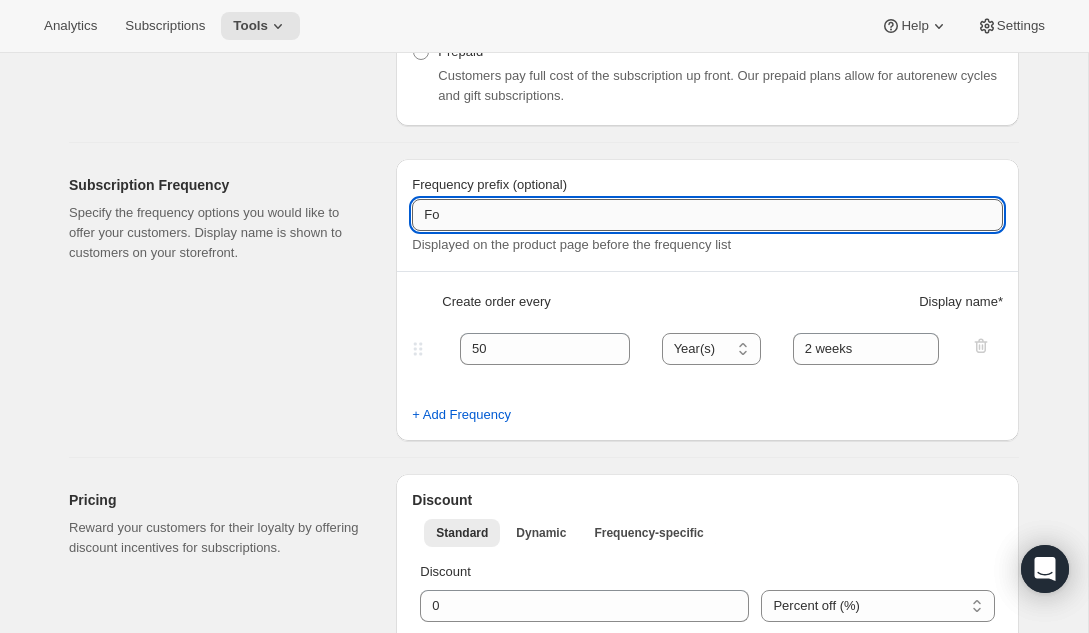 type on "F" 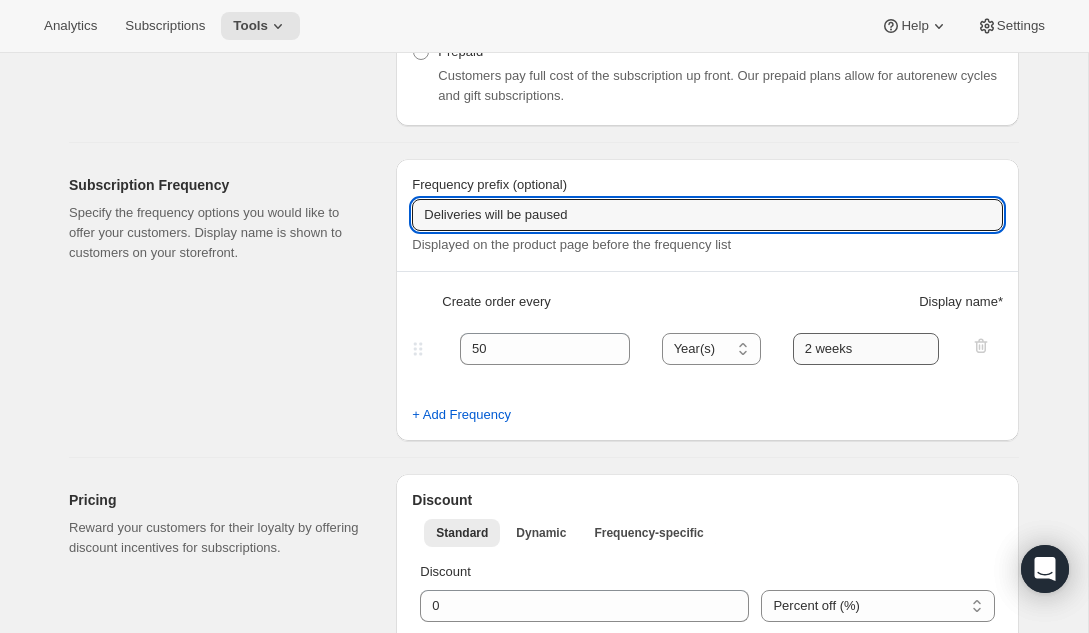 type on "Deliveries will be paused" 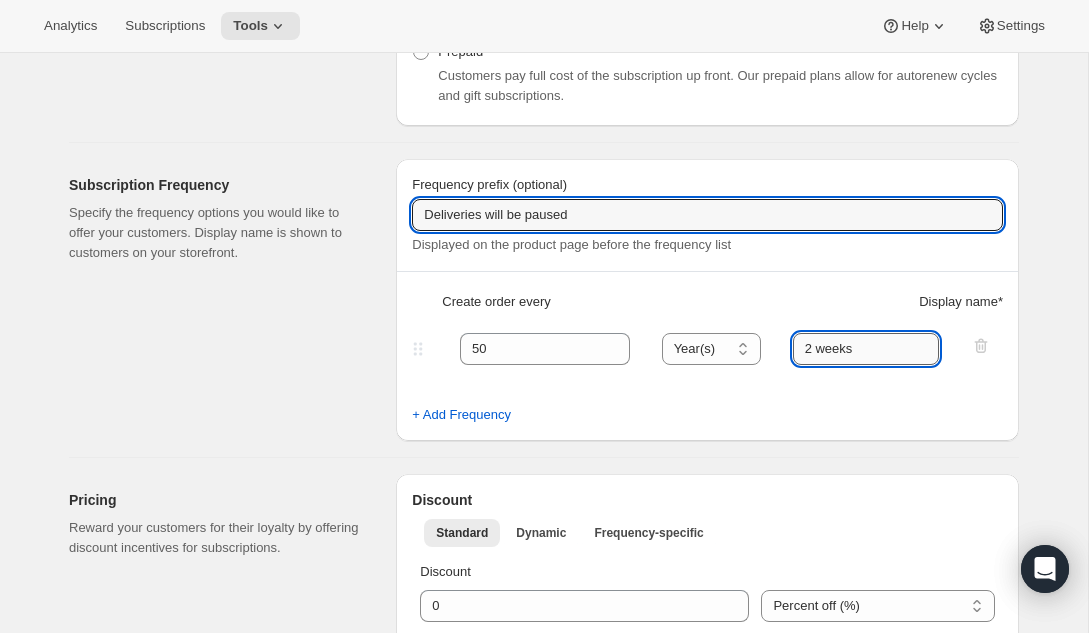 click on "2 weeks" at bounding box center [866, 349] 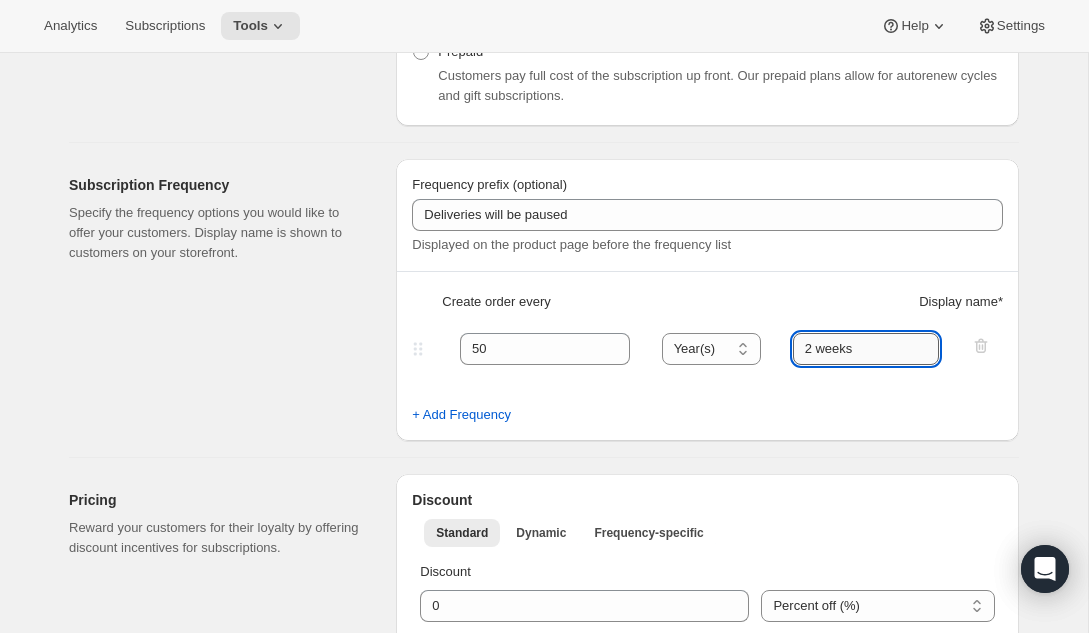 click on "2 weeks" at bounding box center [866, 349] 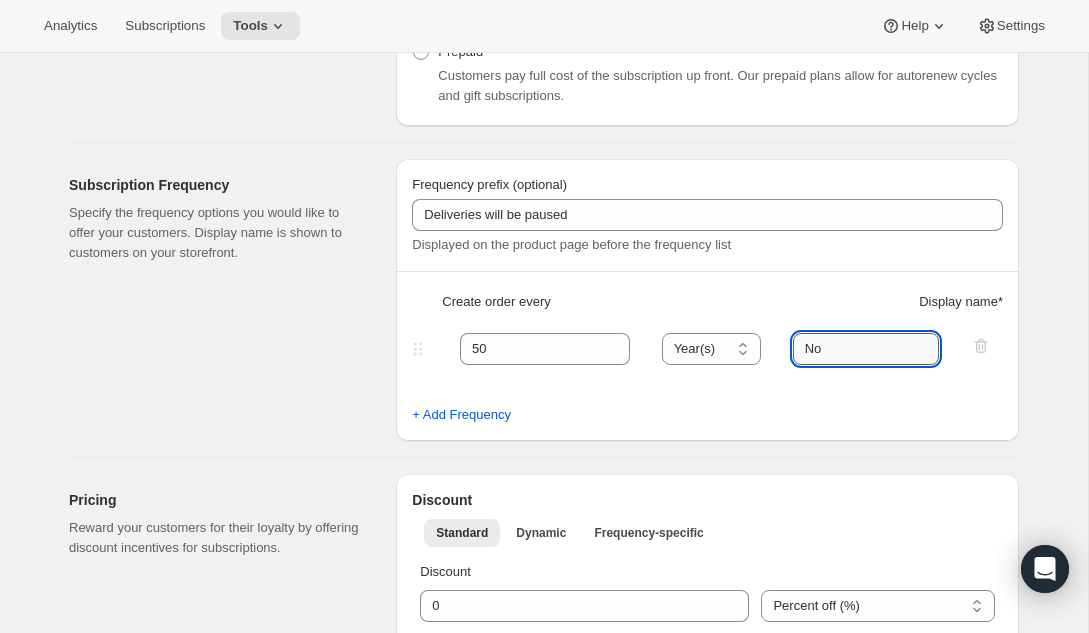 type on "N" 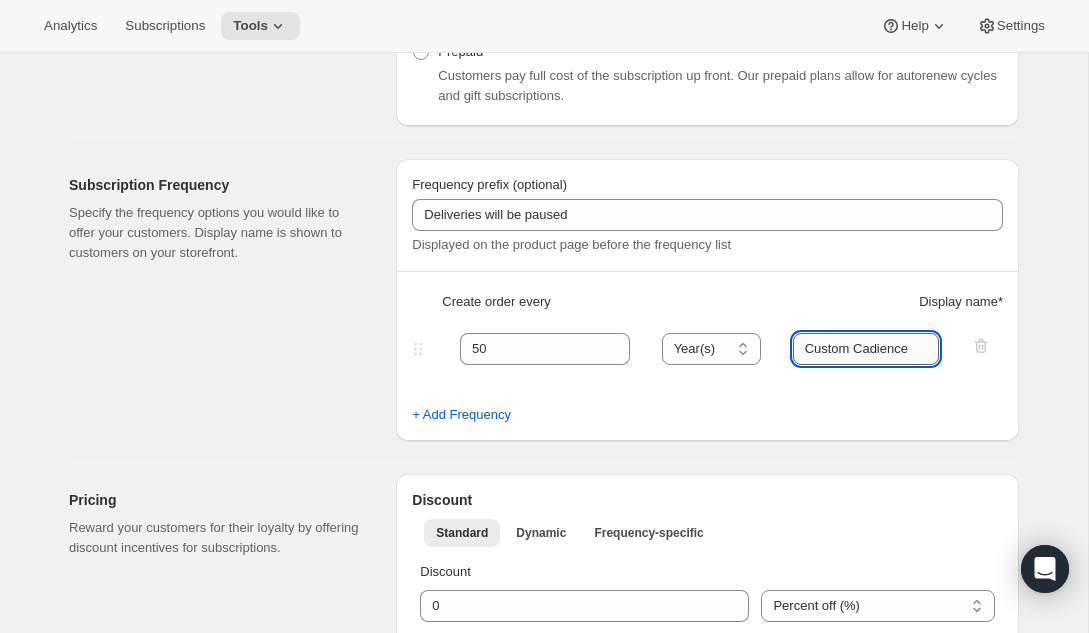 click on "Custom Cadience" at bounding box center [866, 349] 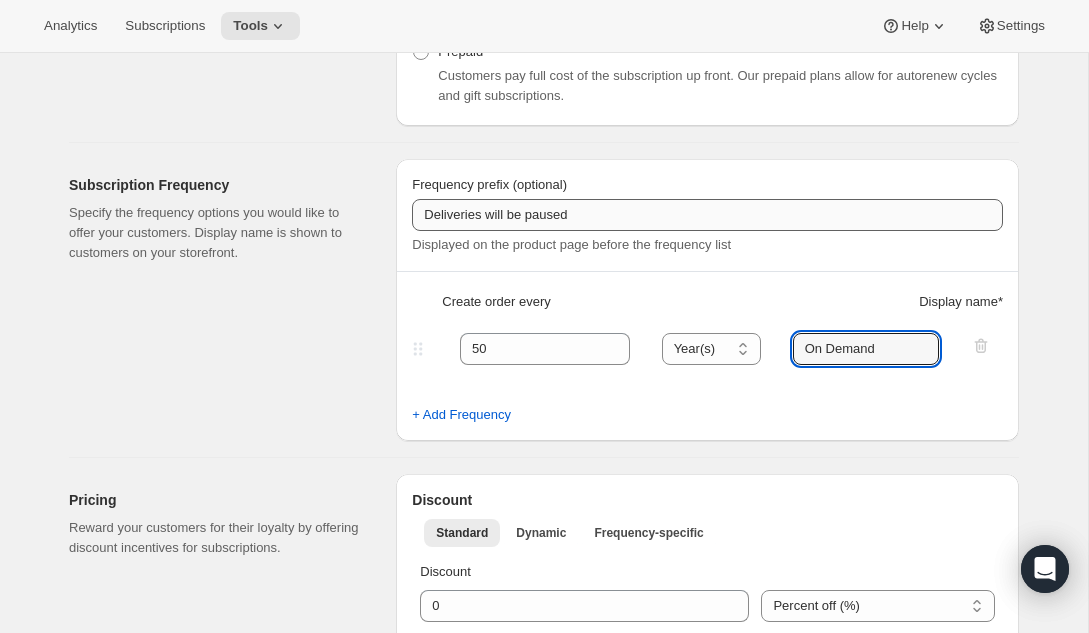 type on "On Demand" 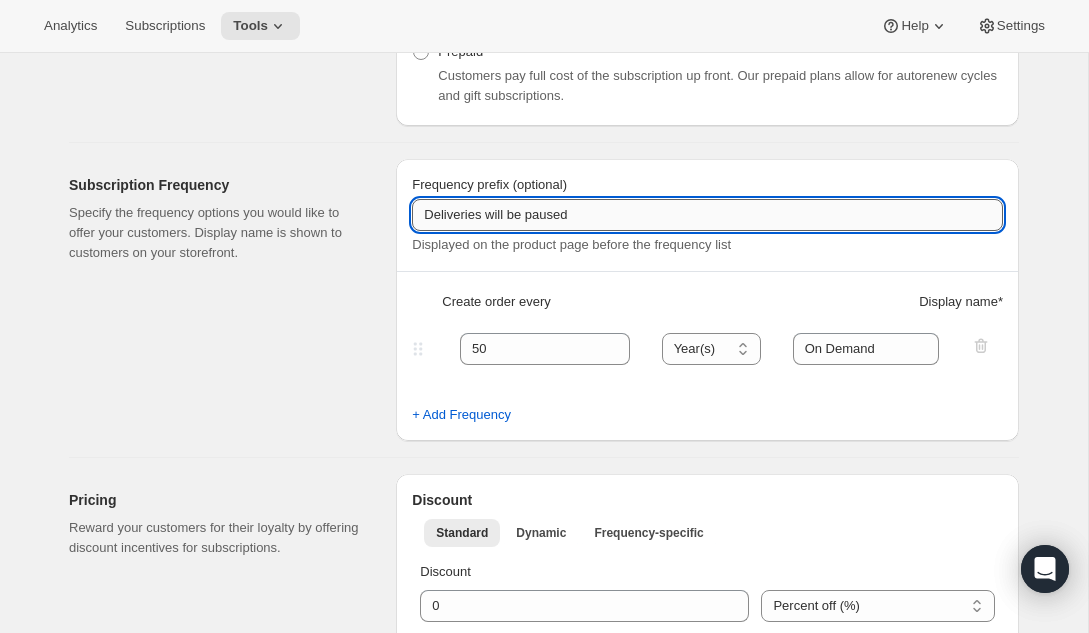 drag, startPoint x: 491, startPoint y: 211, endPoint x: 675, endPoint y: 207, distance: 184.04347 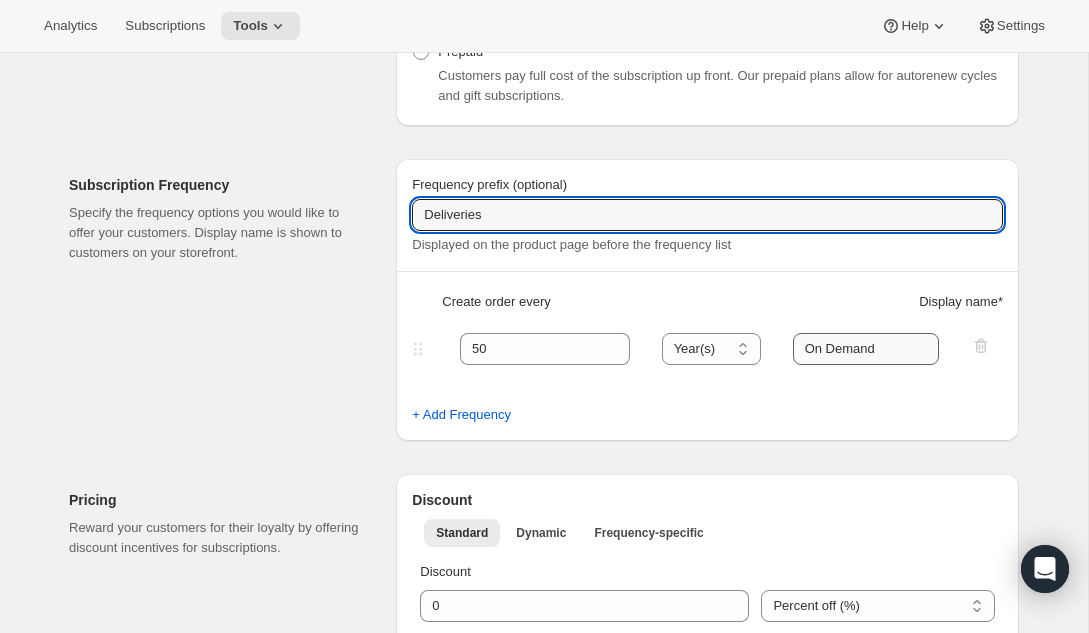 type on "Deliveries" 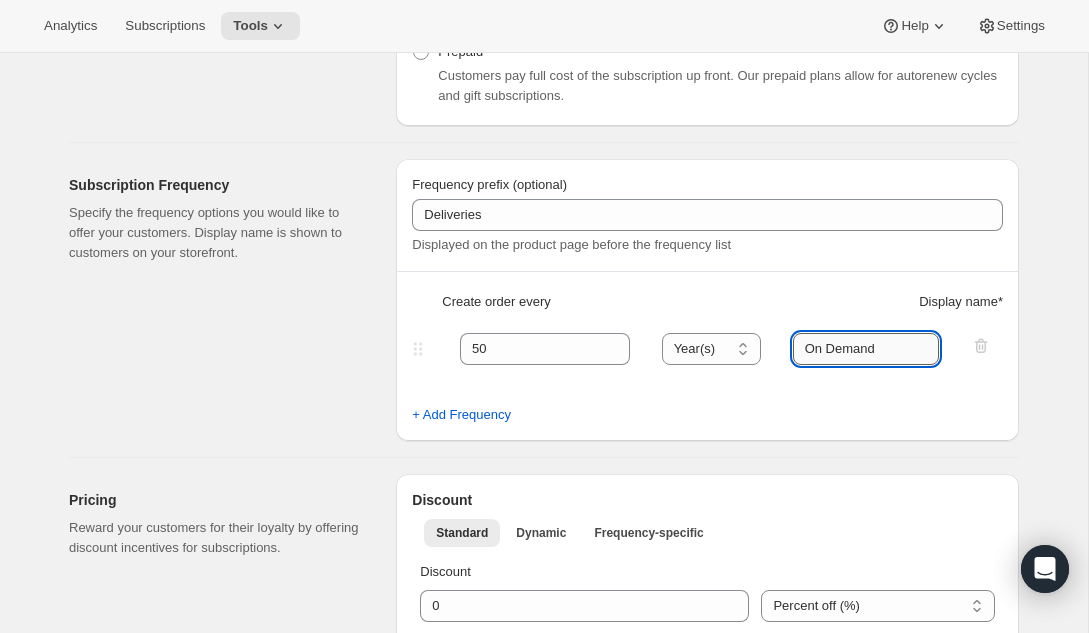 click on "On Demand" at bounding box center (866, 349) 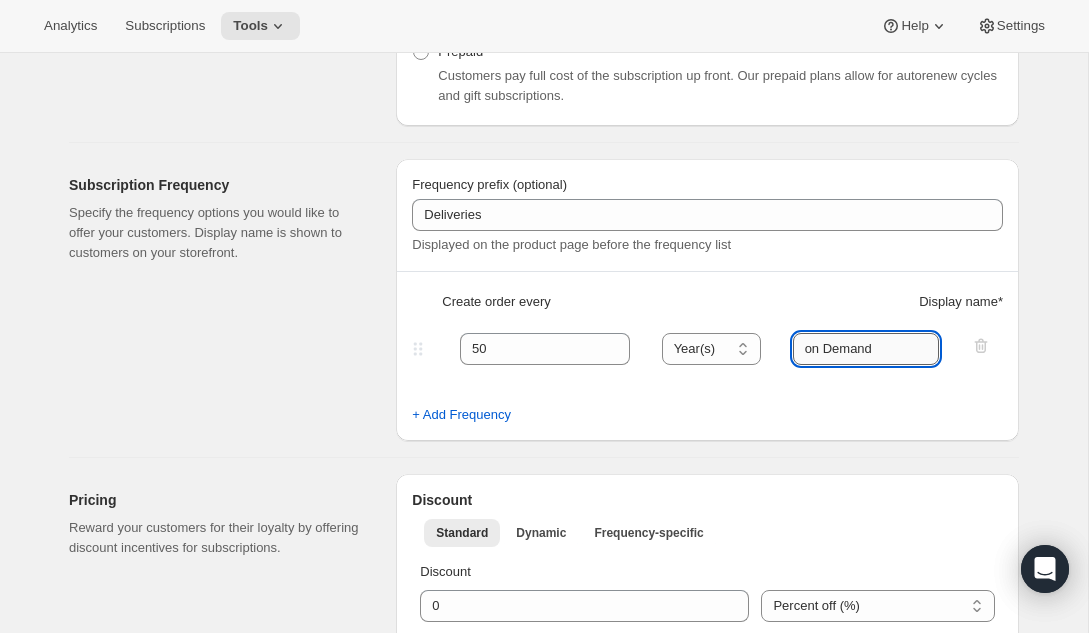 click on "on Demand" at bounding box center (866, 349) 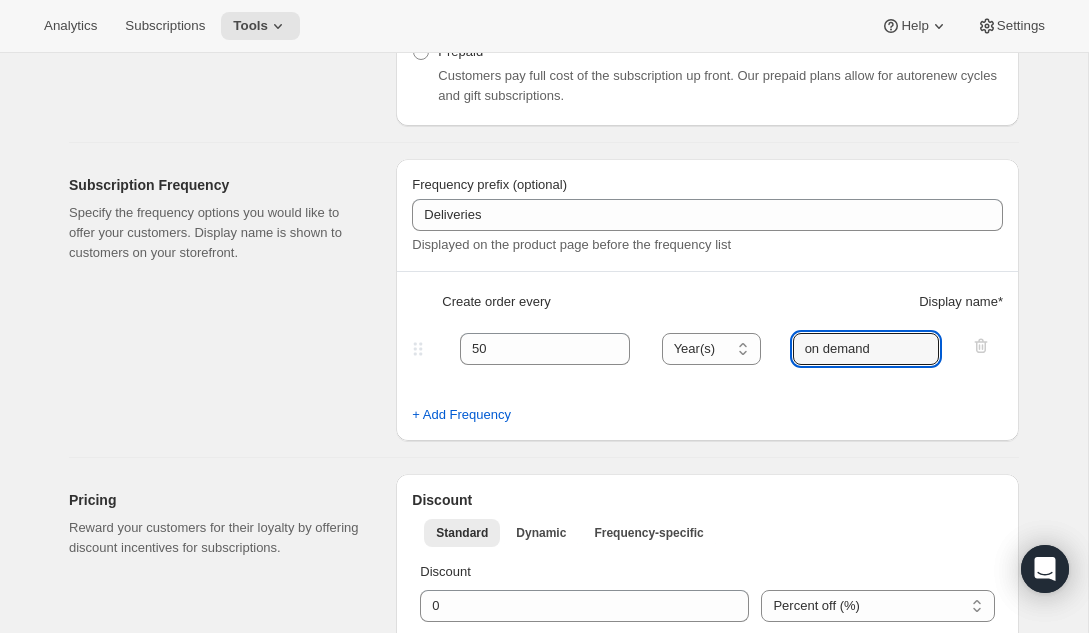 type on "on demand" 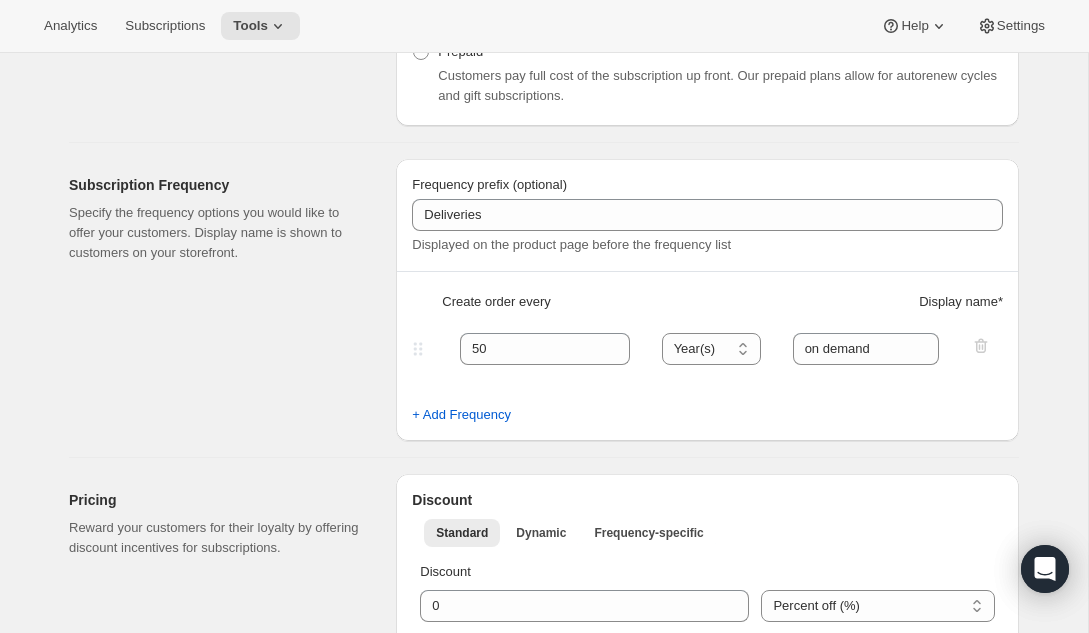 click on "Create order every Display name *" at bounding box center [707, 310] 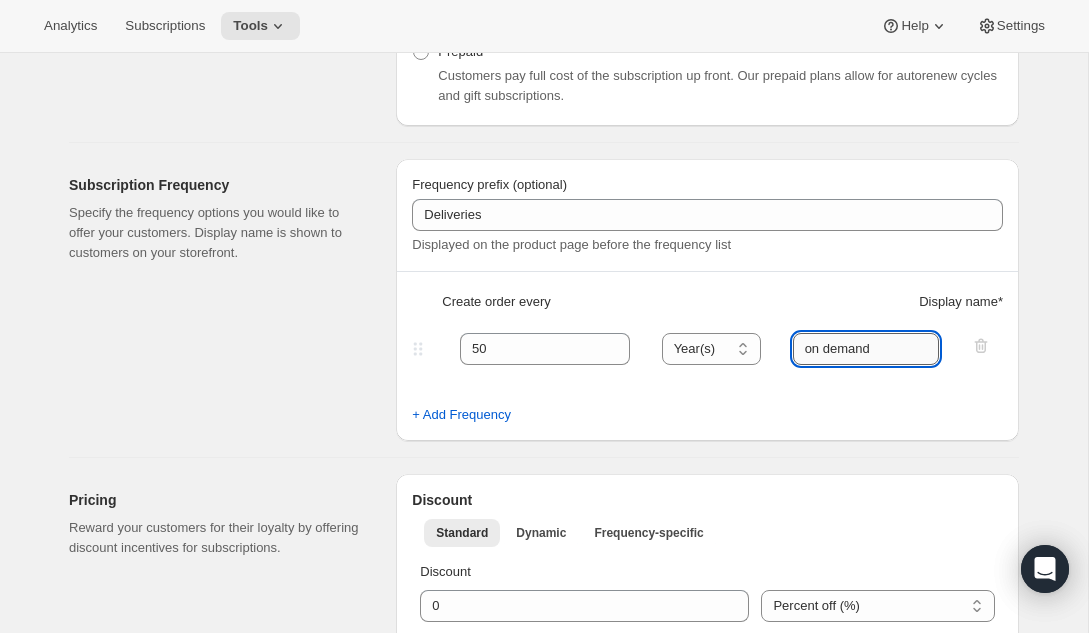 click on "on demand" at bounding box center [866, 349] 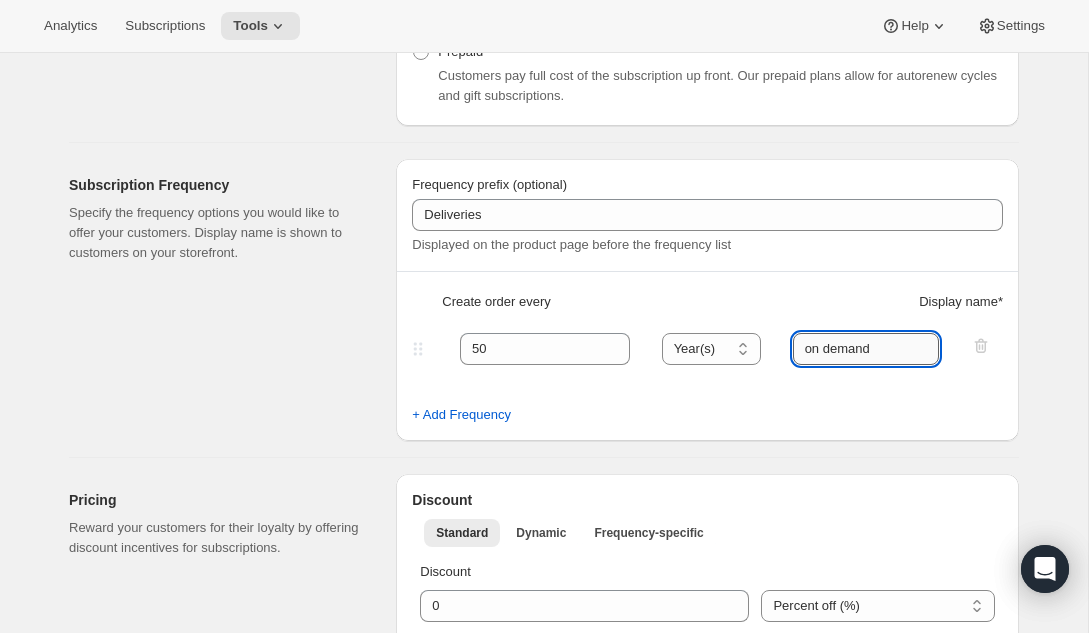 click on "on demand" at bounding box center (866, 349) 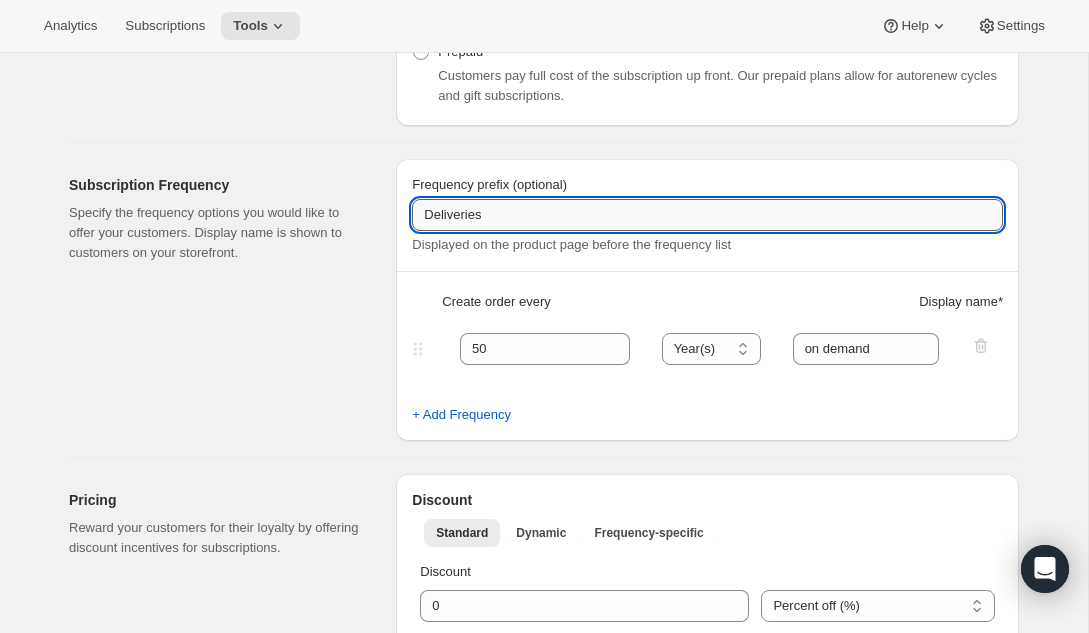 click on "Deliveries" at bounding box center [707, 215] 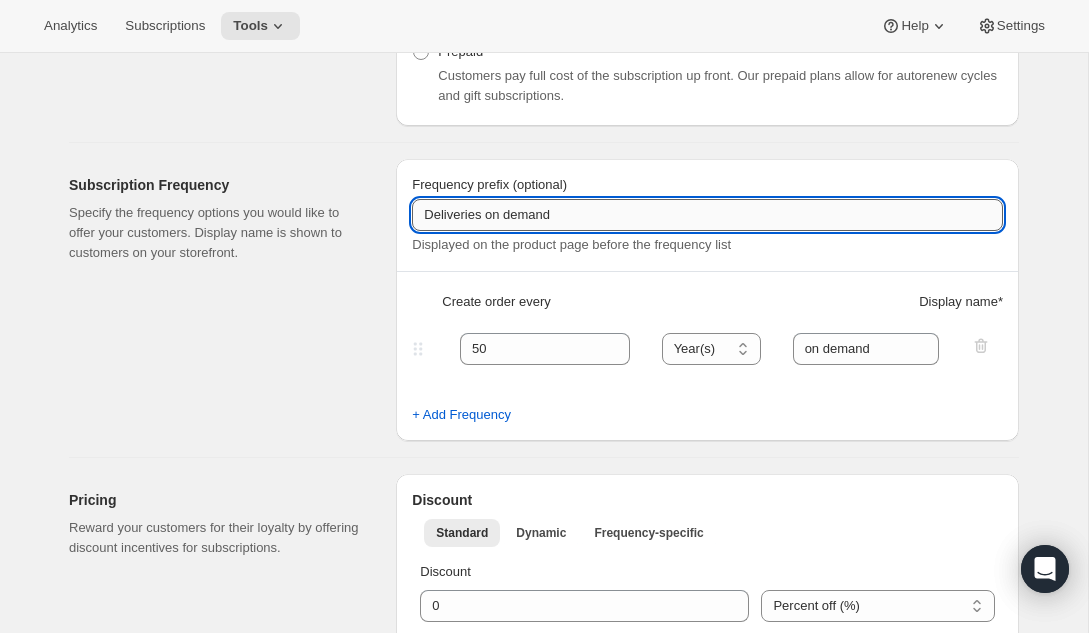 click on "Deliveries on demand" at bounding box center (707, 215) 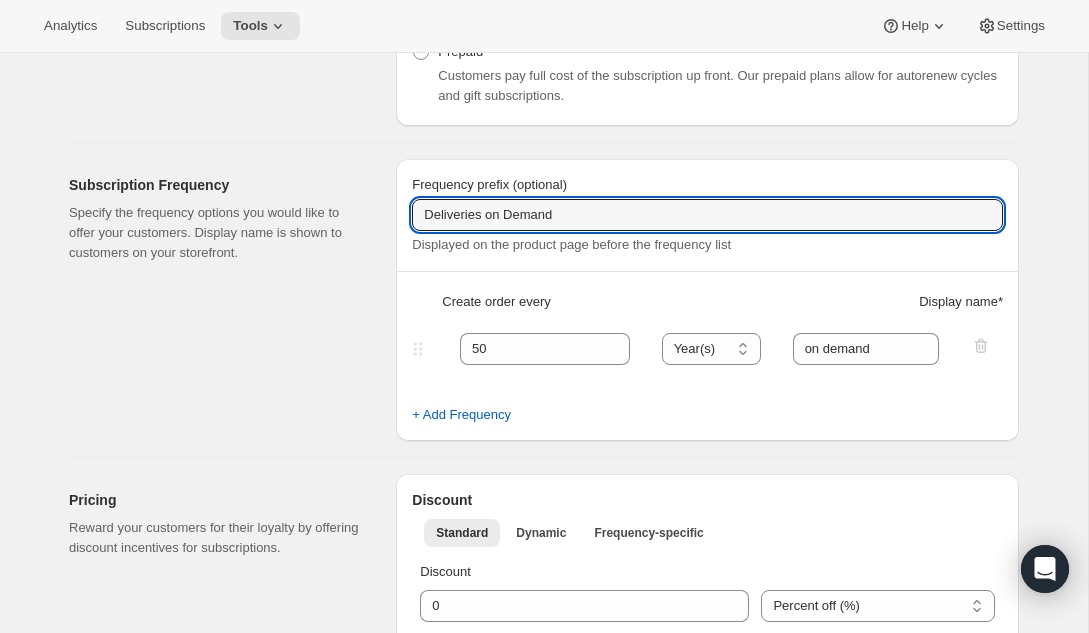 type on "Deliveries on Demand" 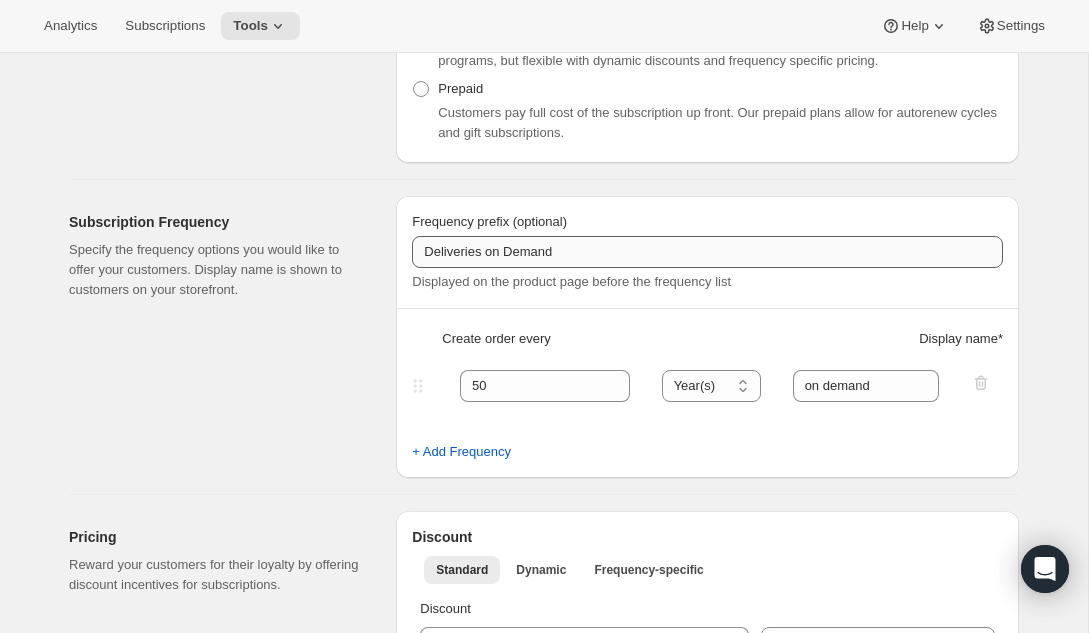 scroll, scrollTop: 411, scrollLeft: 0, axis: vertical 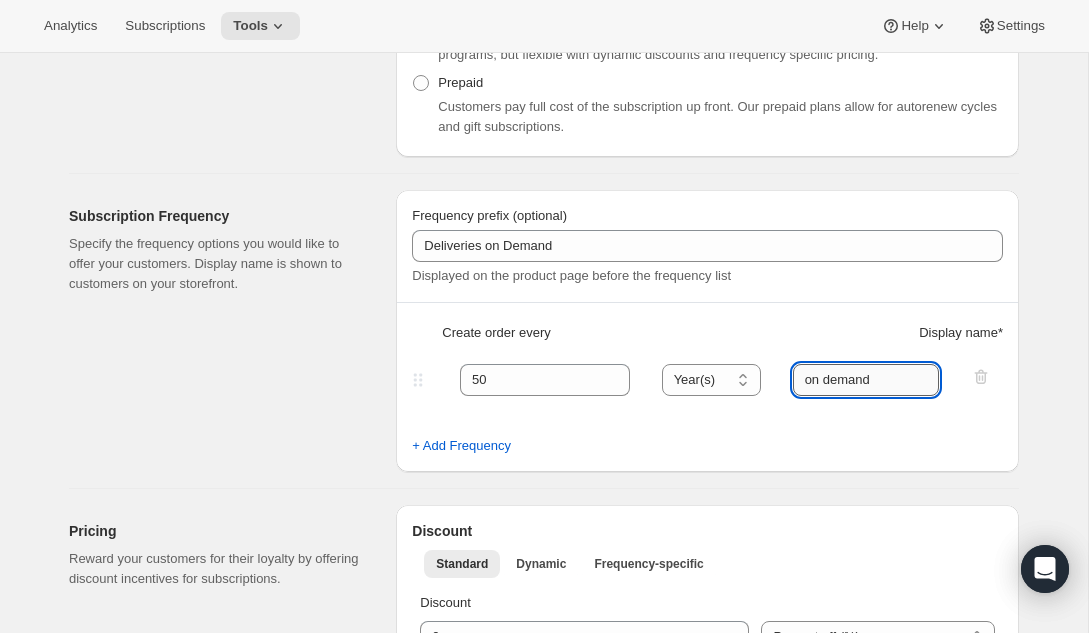 click on "on demand" at bounding box center (866, 380) 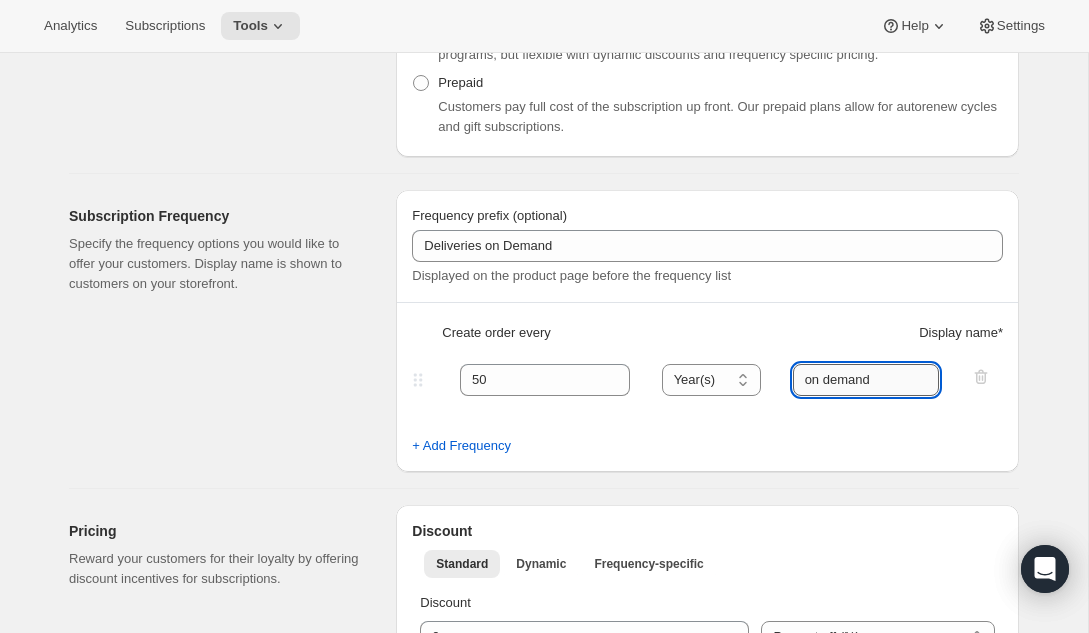 click on "on demand" at bounding box center (866, 380) 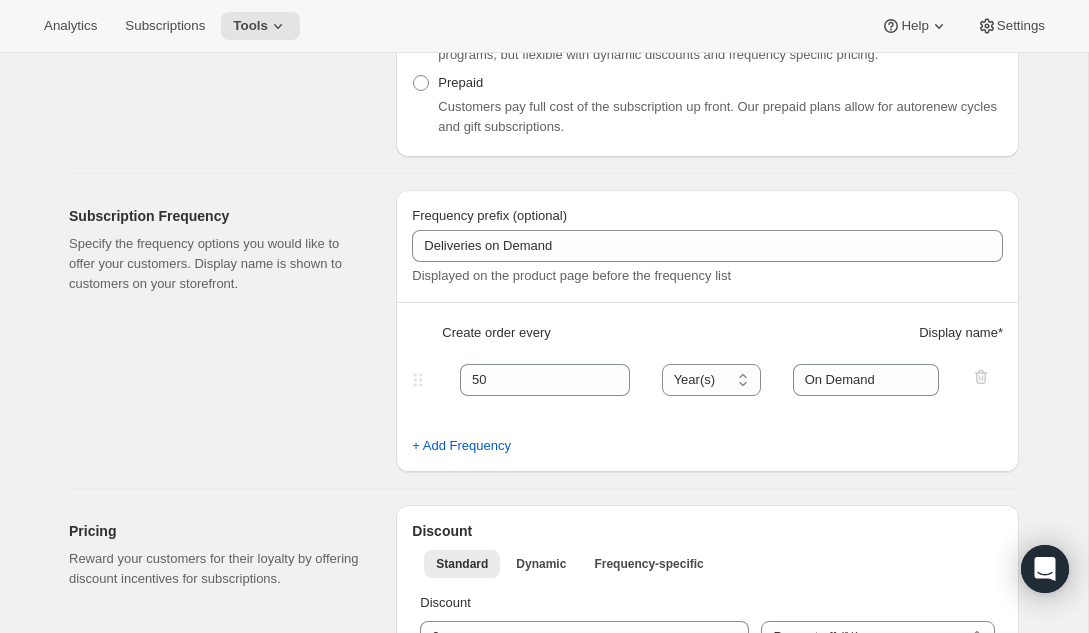 click on "Create order every Display name *" at bounding box center [707, 341] 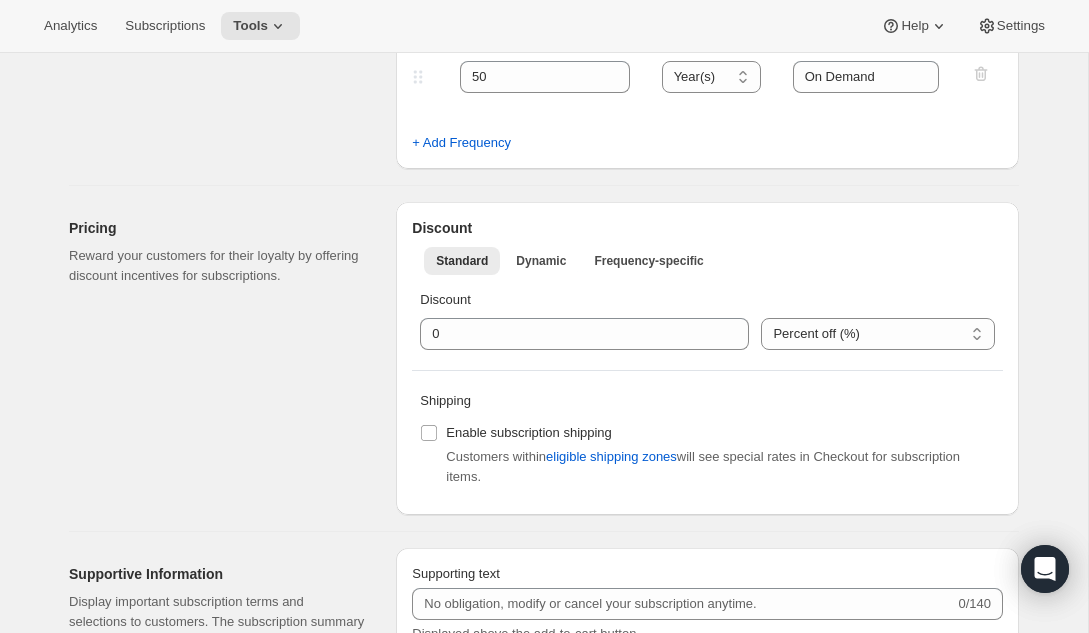 scroll, scrollTop: 717, scrollLeft: 0, axis: vertical 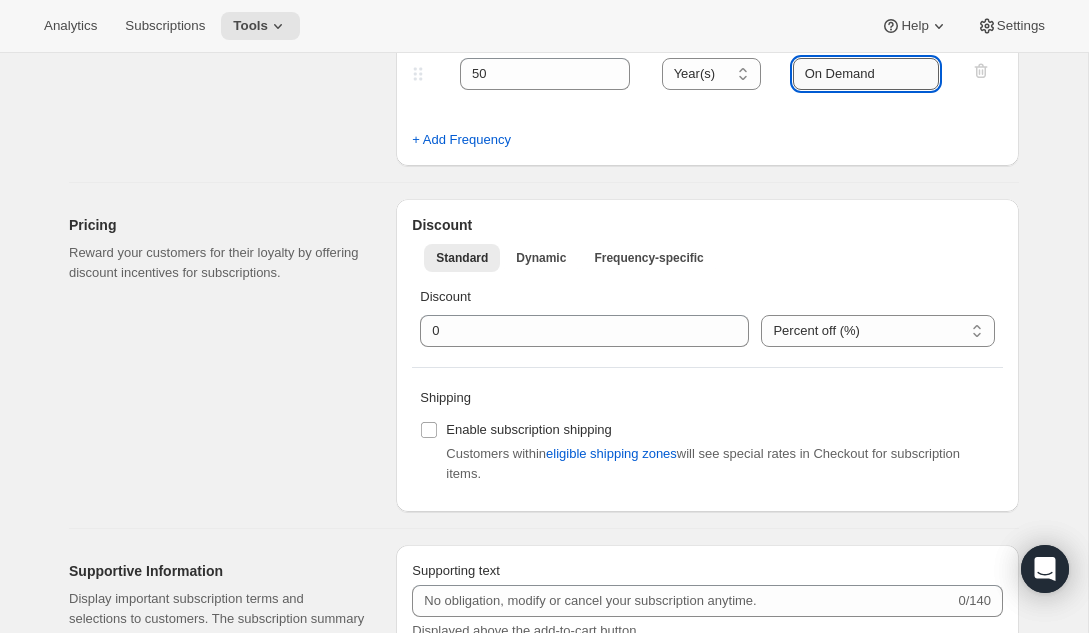 click on "On Demand" at bounding box center [866, 74] 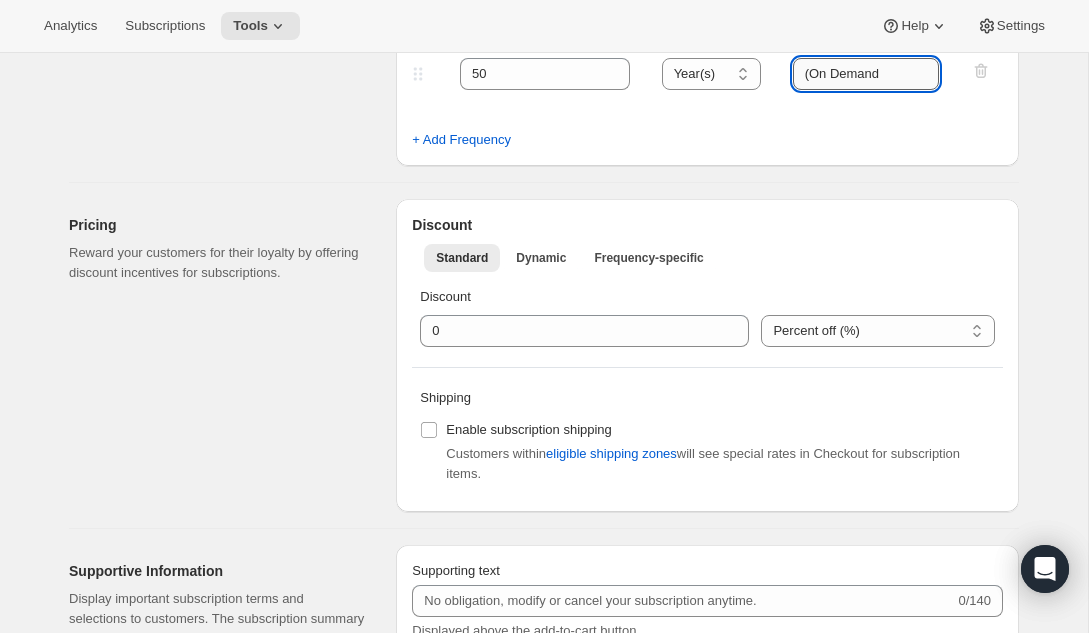 click on "(On Demand" at bounding box center [866, 74] 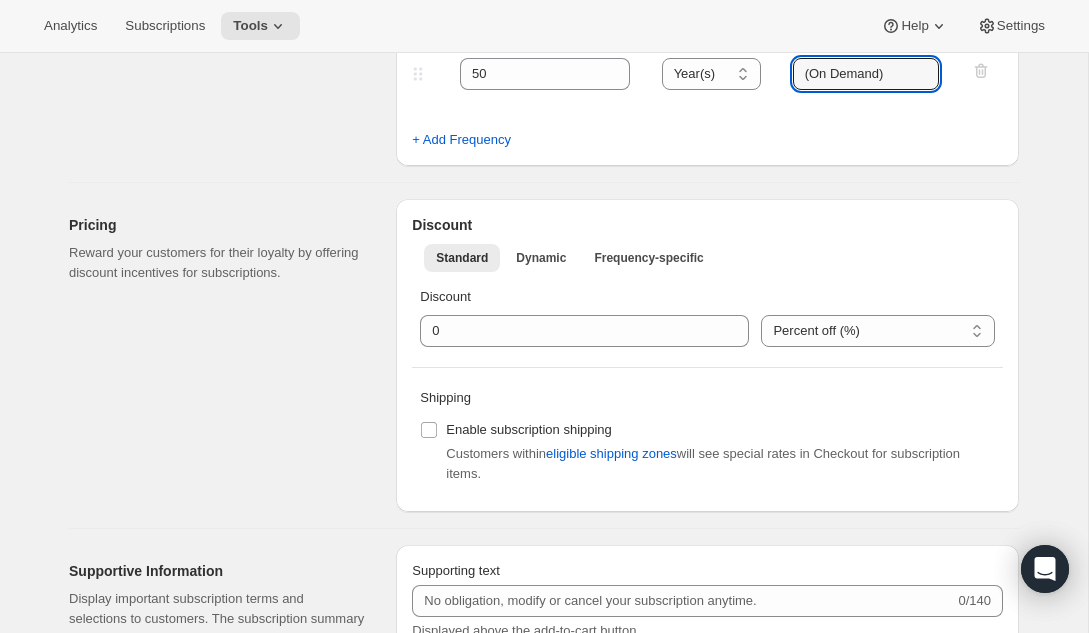 type on "(On Demand)" 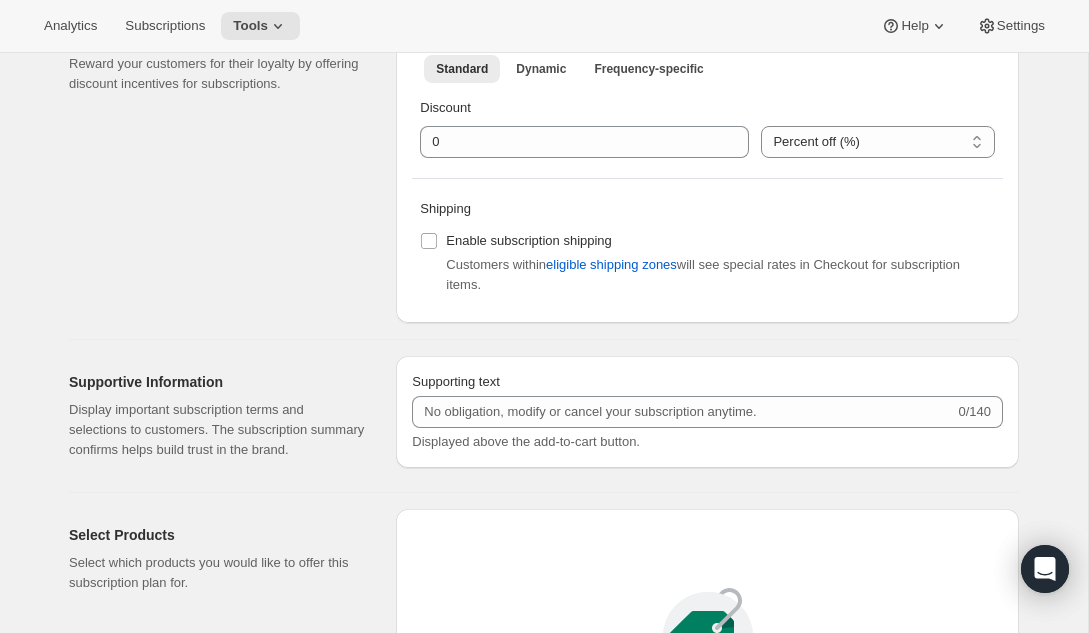 scroll, scrollTop: 920, scrollLeft: 0, axis: vertical 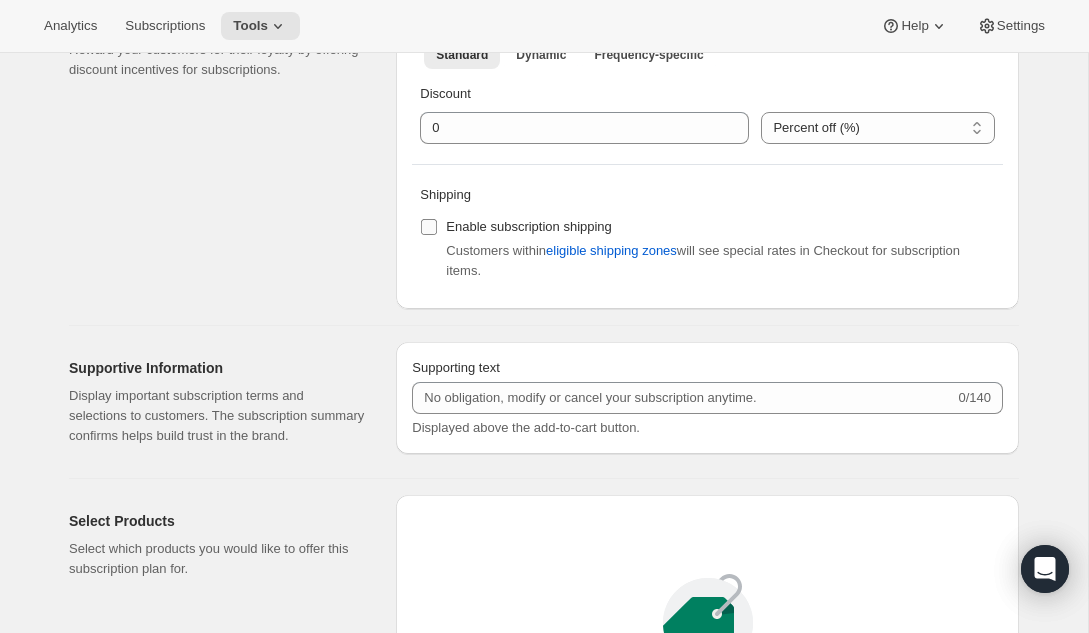 click on "Enable subscription shipping" at bounding box center [529, 226] 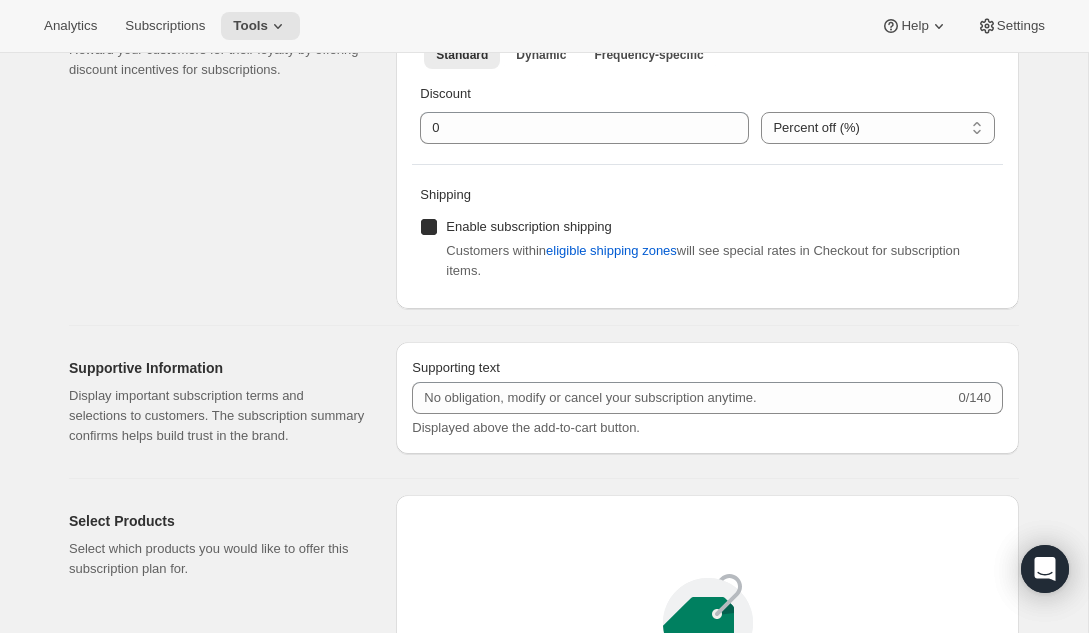 checkbox on "true" 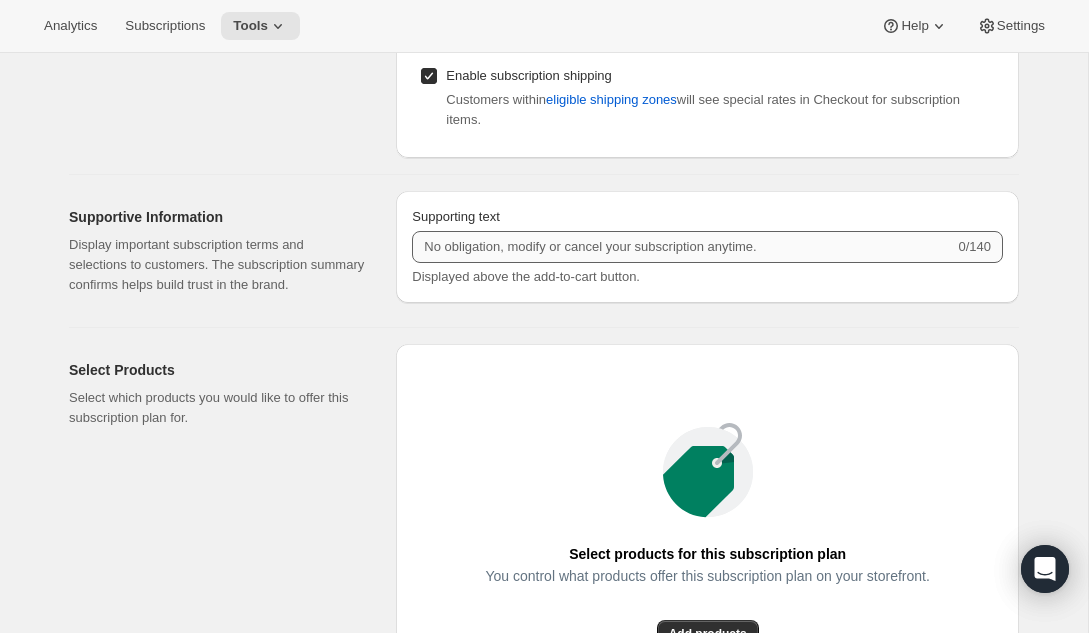 scroll, scrollTop: 1073, scrollLeft: 0, axis: vertical 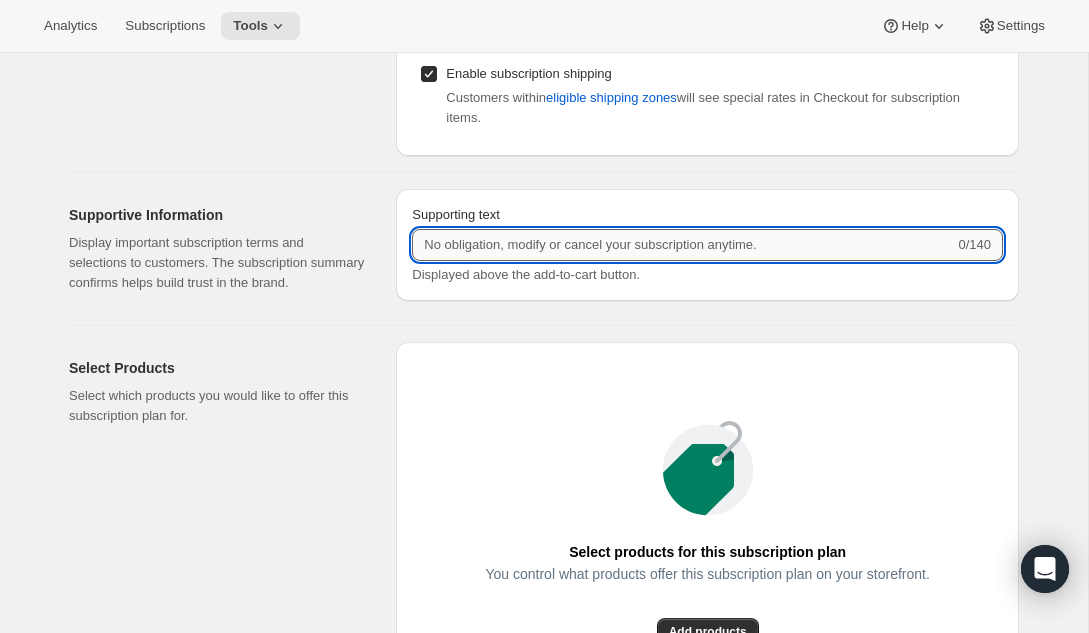click on "Supporting text" at bounding box center [683, 245] 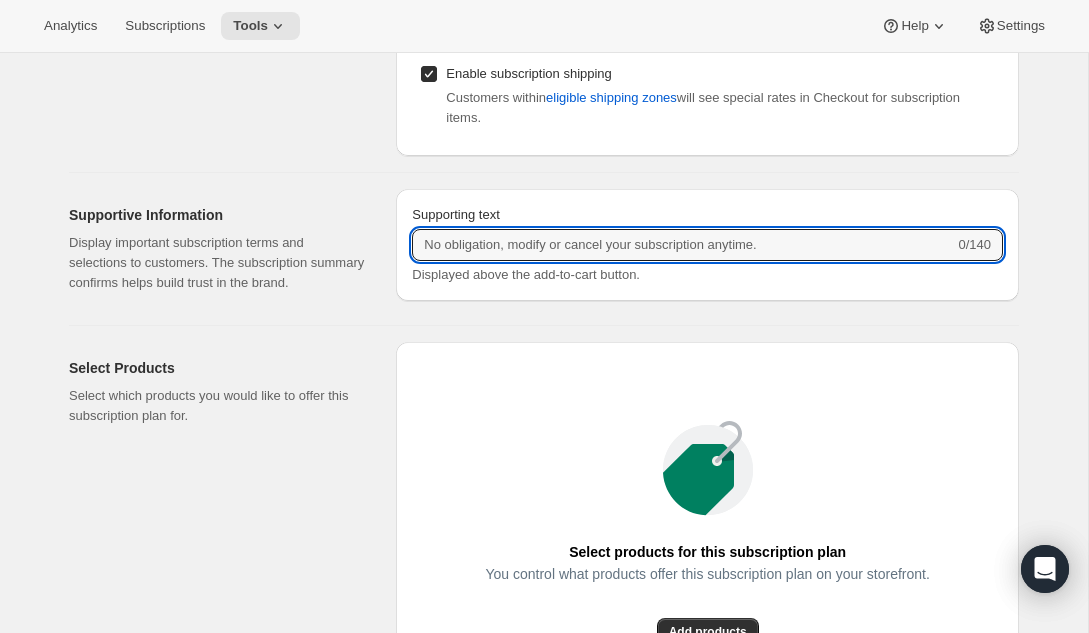 click on "Supporting text 0/140 Displayed above the add-to-cart button." at bounding box center (707, 245) 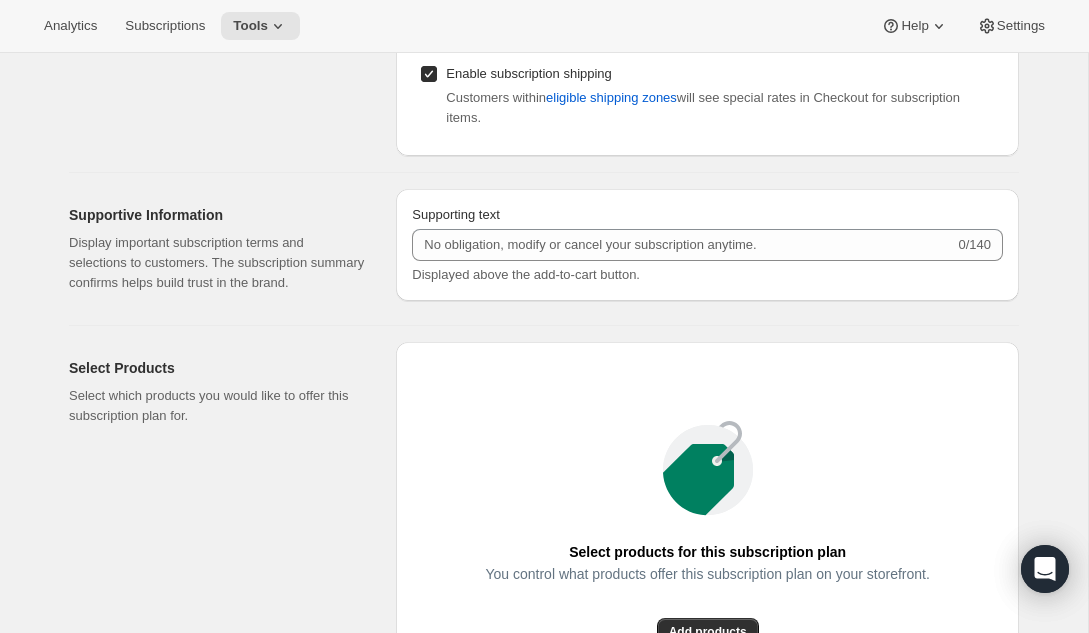 click on "Supporting text" at bounding box center (707, 215) 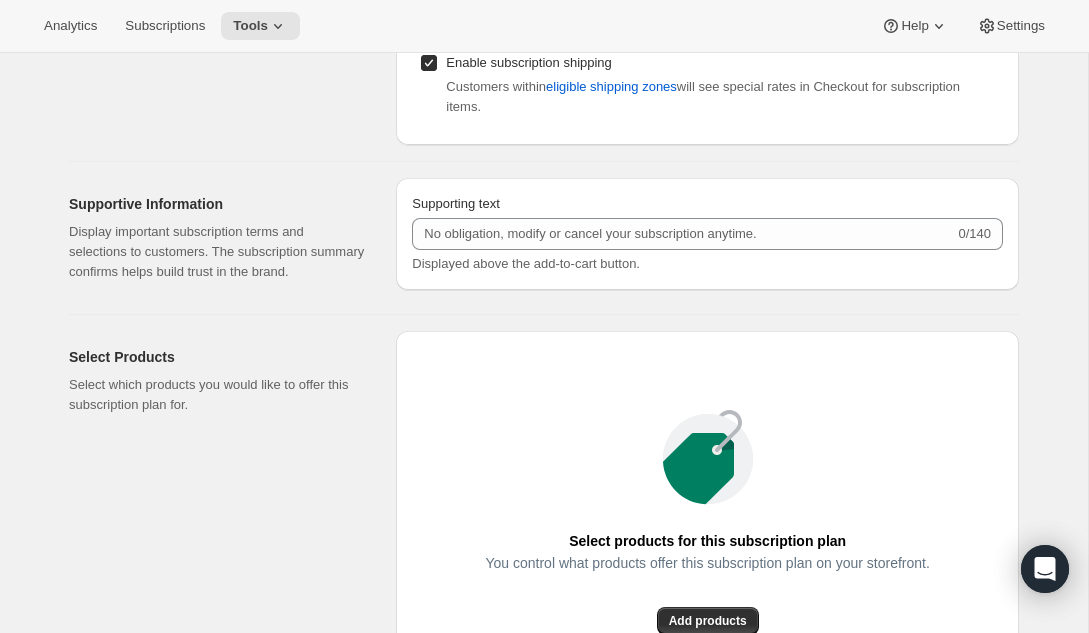 scroll, scrollTop: 1081, scrollLeft: 0, axis: vertical 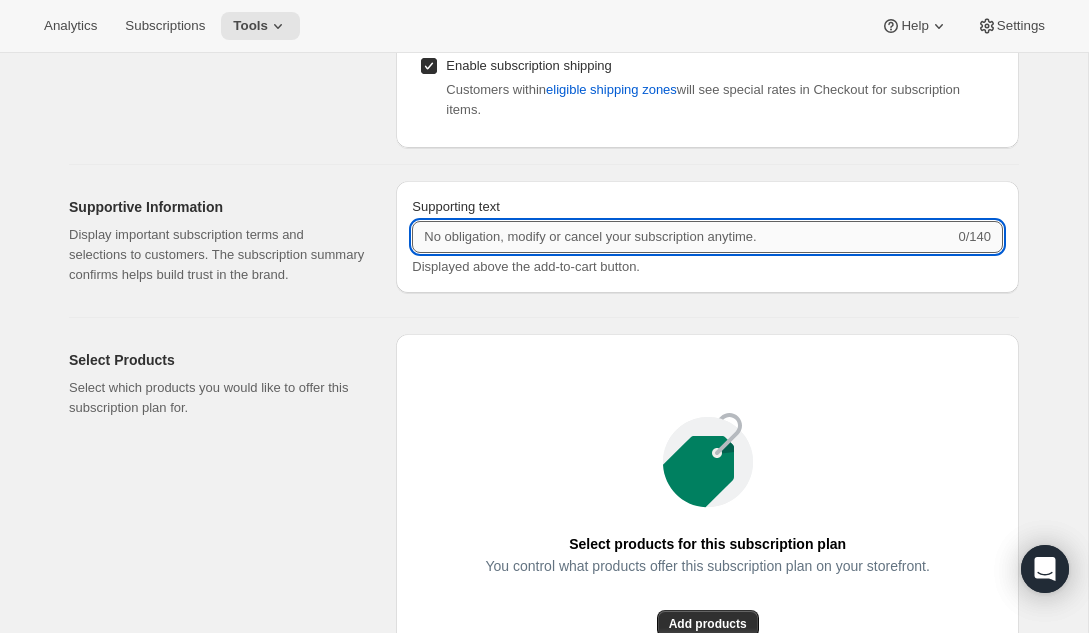 click on "Supporting text" at bounding box center [683, 237] 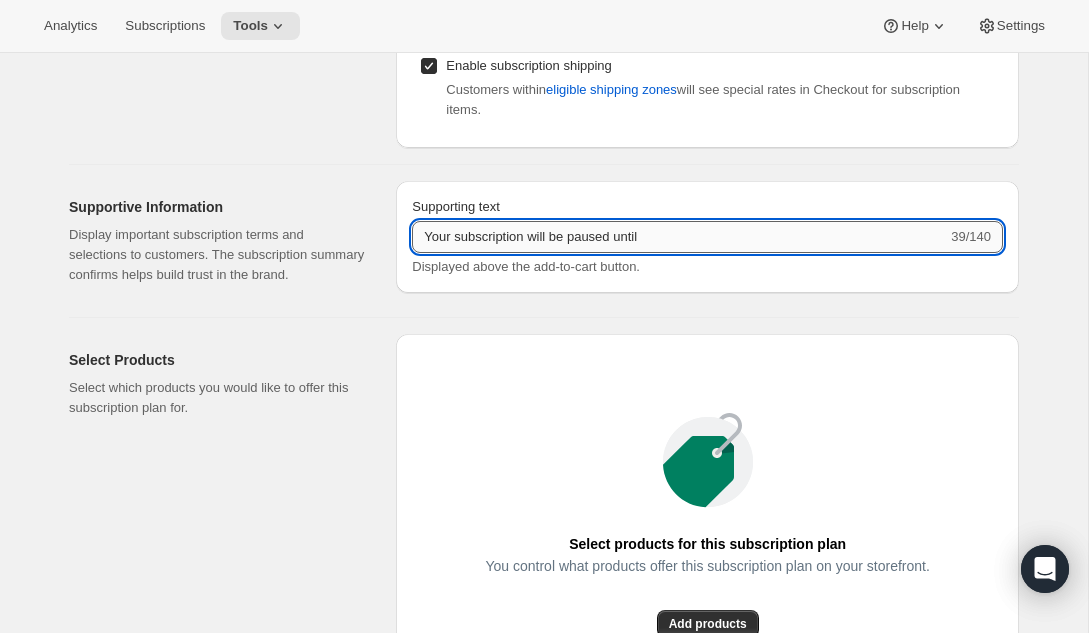 click on "Your subscription will be paused until" at bounding box center [679, 237] 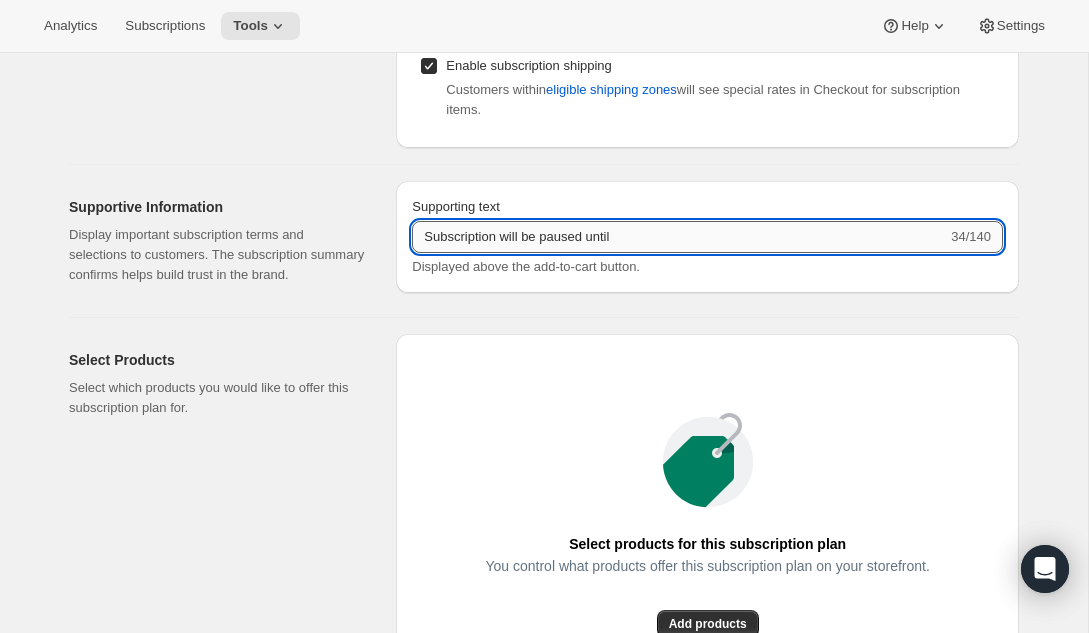 click on "Subscription will be paused until" at bounding box center [679, 237] 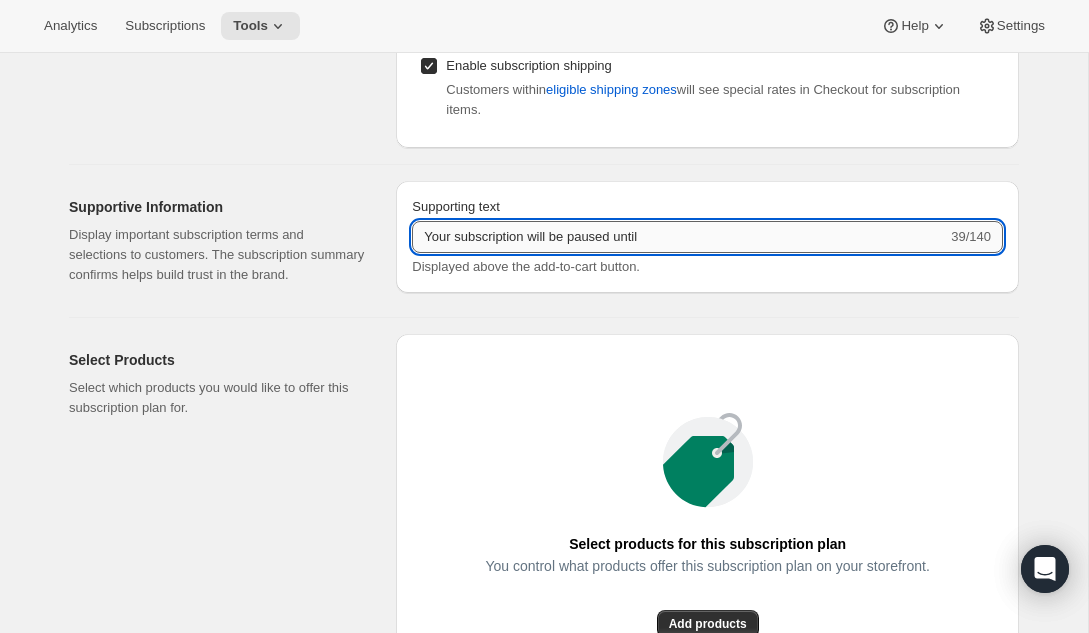 click on "Your subscription will be paused until" at bounding box center [679, 237] 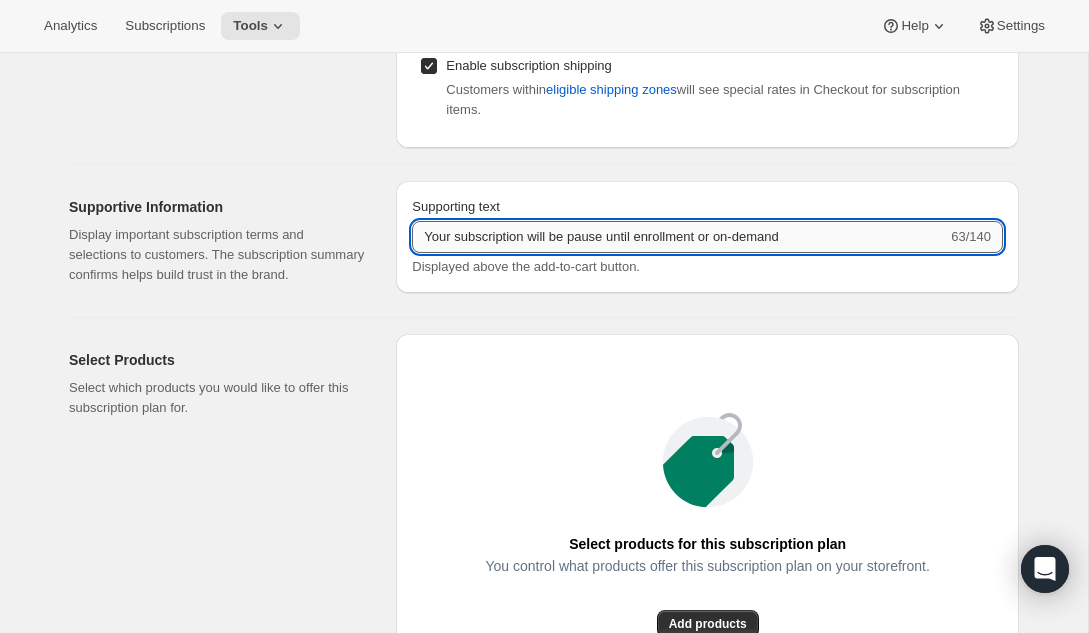 click on "Your subscription will be pause until enrollment or on-demand" at bounding box center (679, 237) 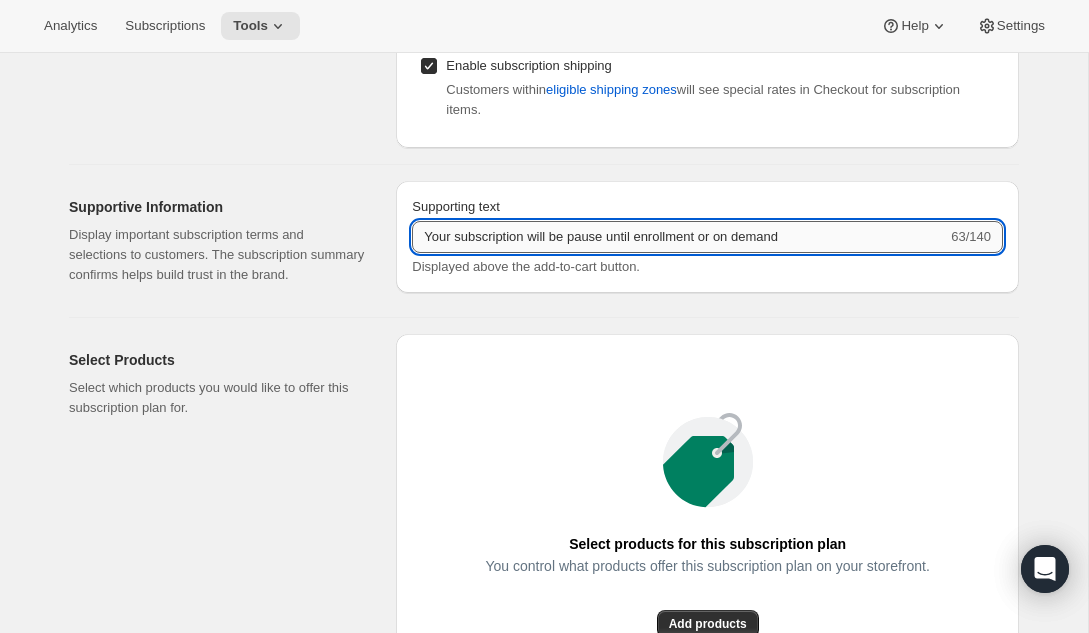 click on "Your subscription will be pause until enrollment or on demand" at bounding box center (679, 237) 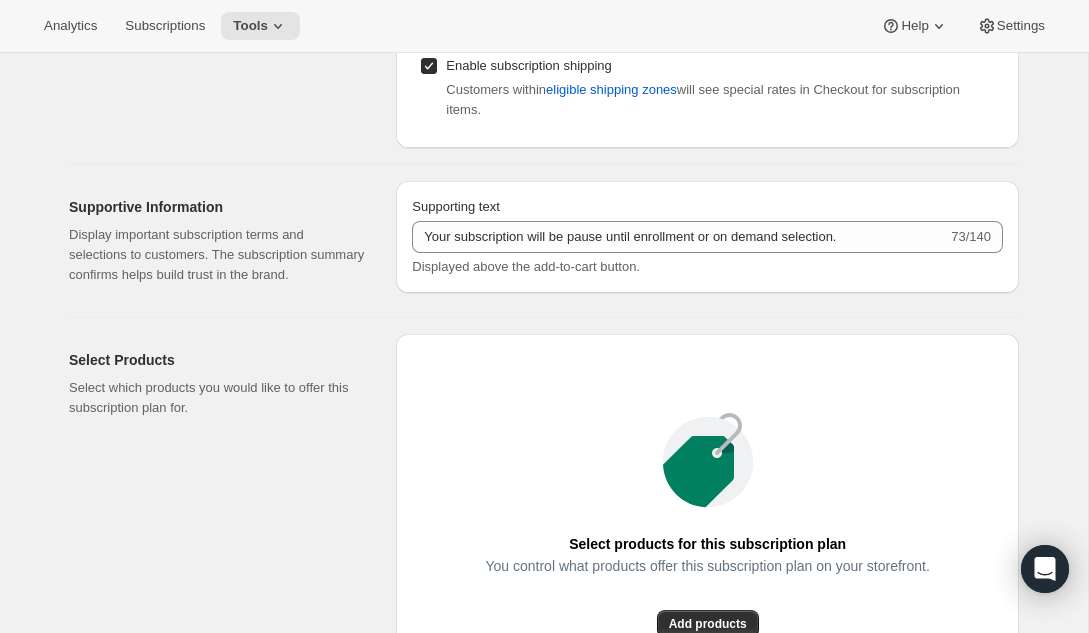 click on "Discount Standard Dynamic Frequency-specific More views Standard Dynamic Frequency-specific More views Discount Percent off (%) US Dollars off ($) Percent off (%) Shipping Enable subscription shipping Customers within  eligible shipping zones  will see special rates in Checkout for subscription items." at bounding box center (707, -9) 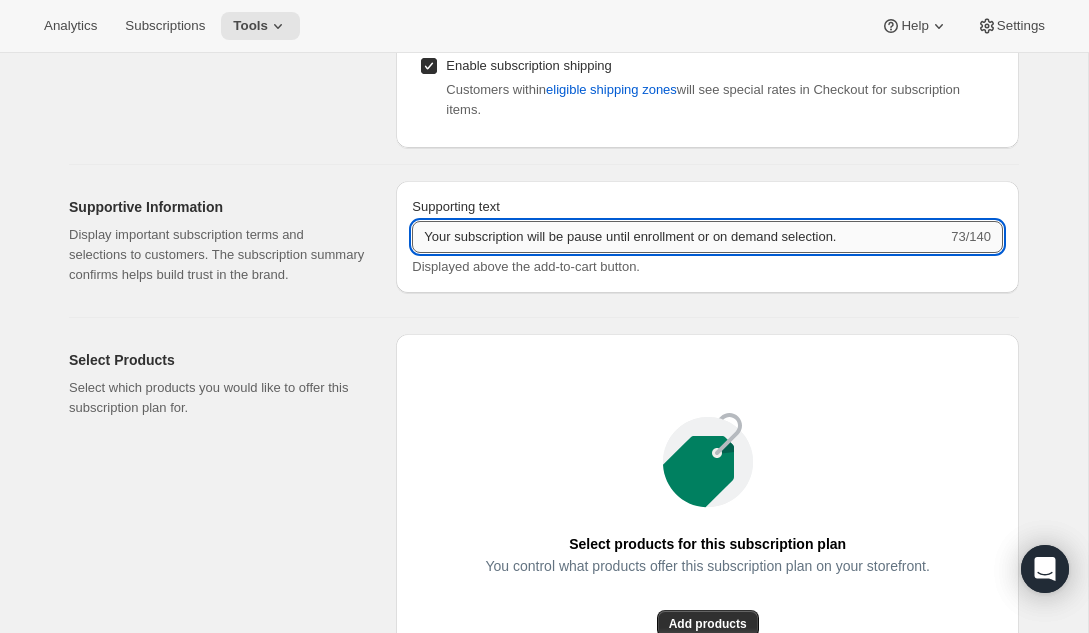 click on "Your subscription will be pause until enrollment or on demand selection." at bounding box center [679, 237] 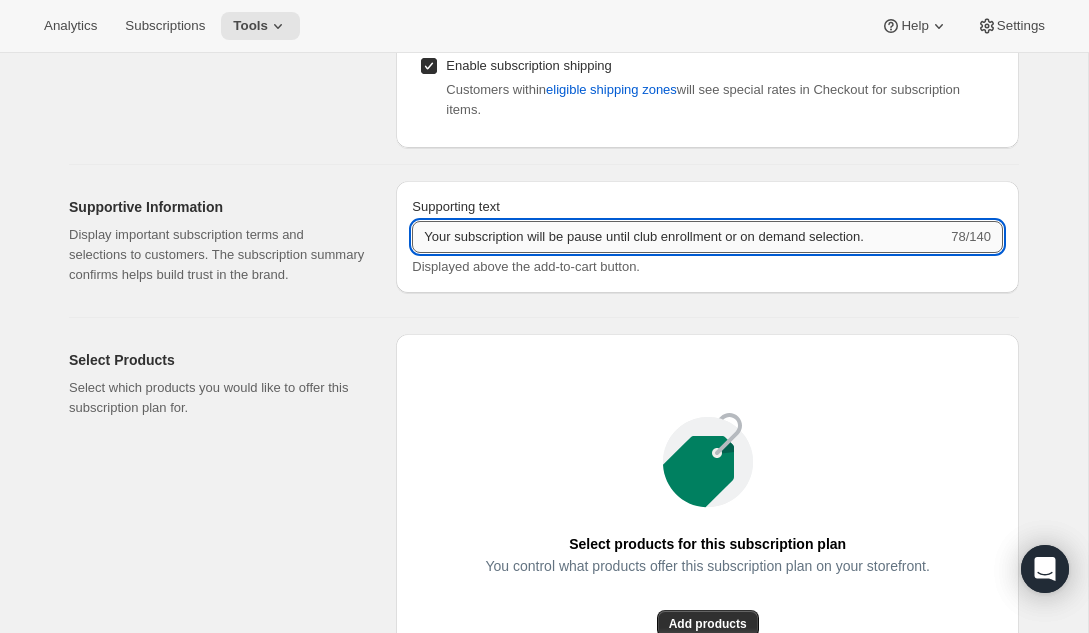 click on "Your subscription will be pause until club enrollment or on demand selection." at bounding box center (679, 237) 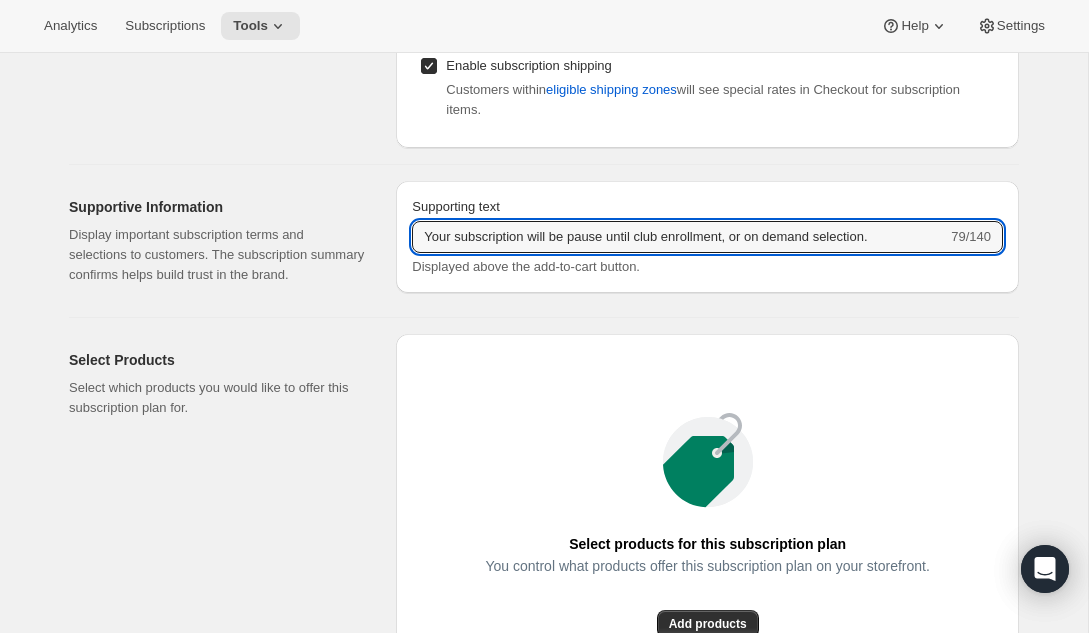 click on "Supporting text Your subscription will be pause until club enrollment, or on demand selection. 79/140 Displayed above the add-to-cart button." at bounding box center (707, 237) 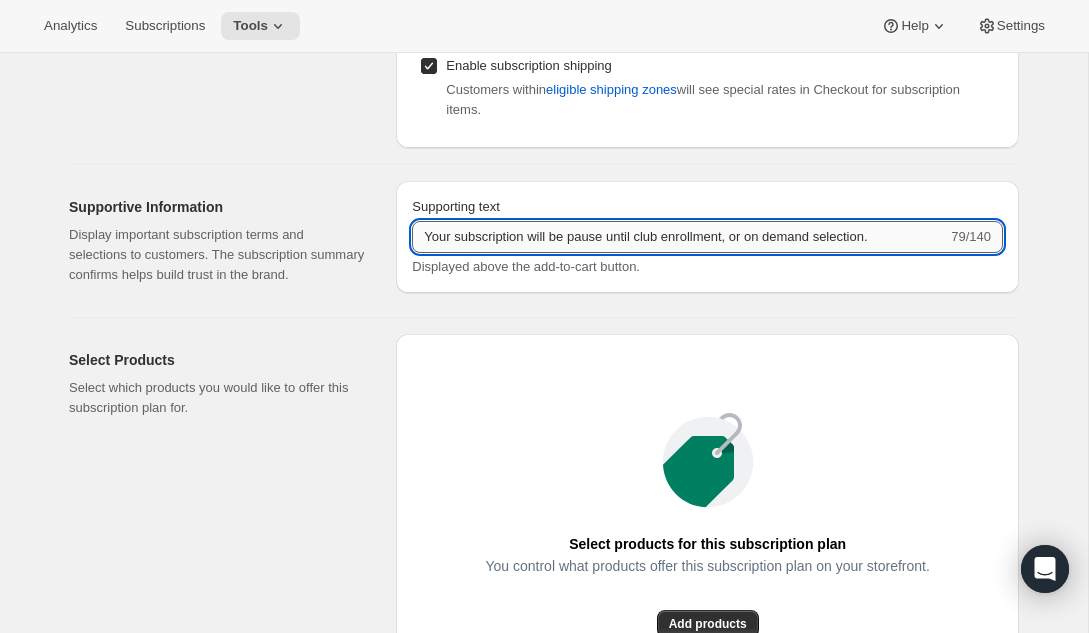 click on "Your subscription will be pause until club enrollment, or on demand selection." at bounding box center (679, 237) 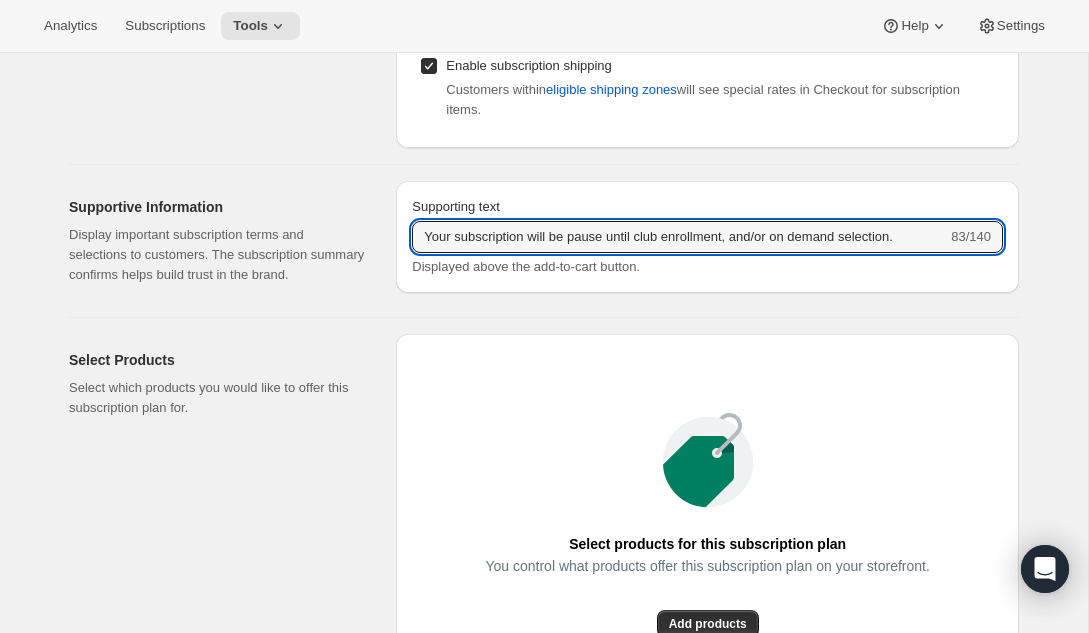 type on "Your subscription will be pause until club enrollment, and/or on demand selection." 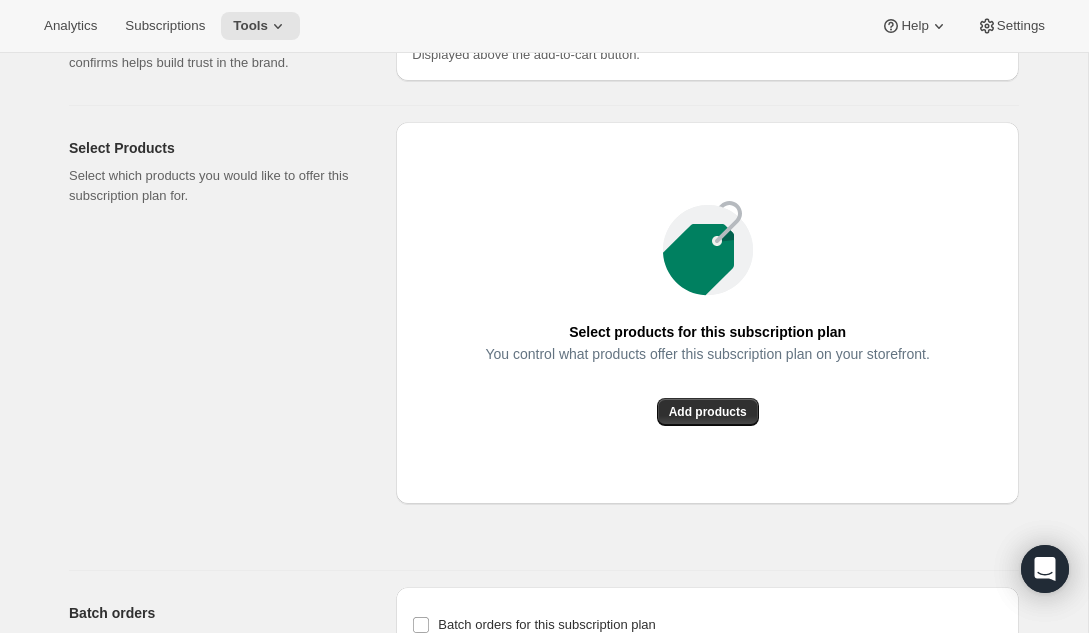 scroll, scrollTop: 1316, scrollLeft: 0, axis: vertical 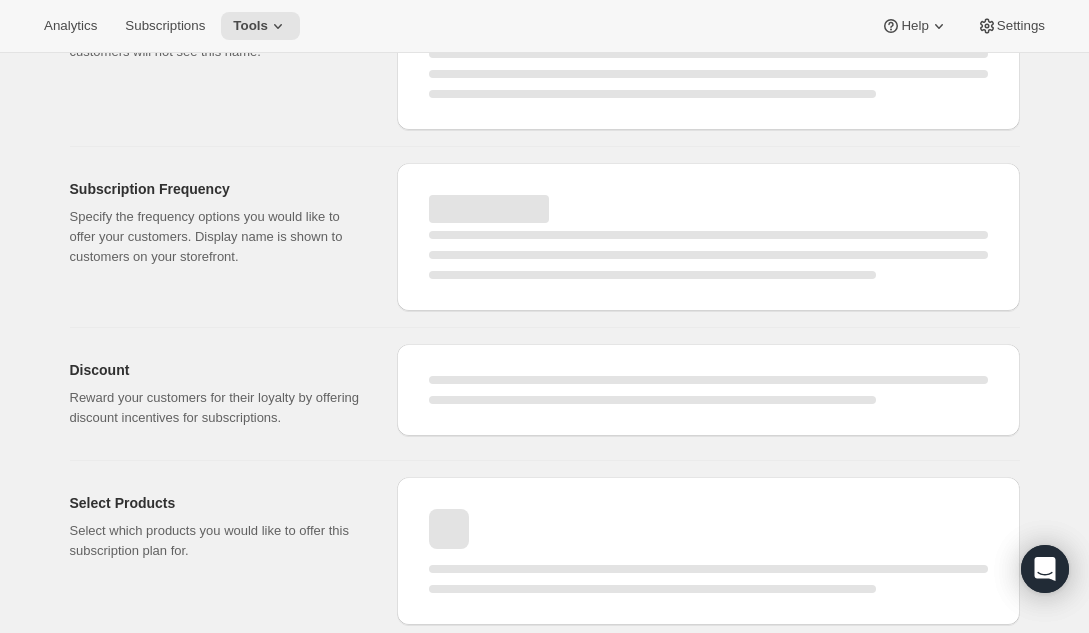 select on "WEEK" 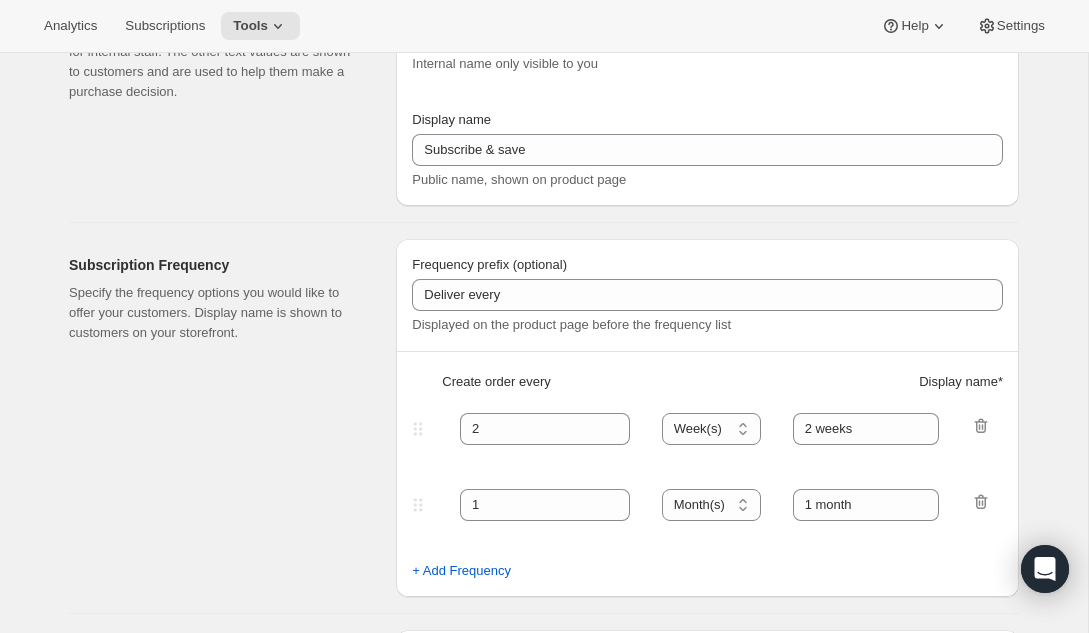 scroll, scrollTop: 1316, scrollLeft: 0, axis: vertical 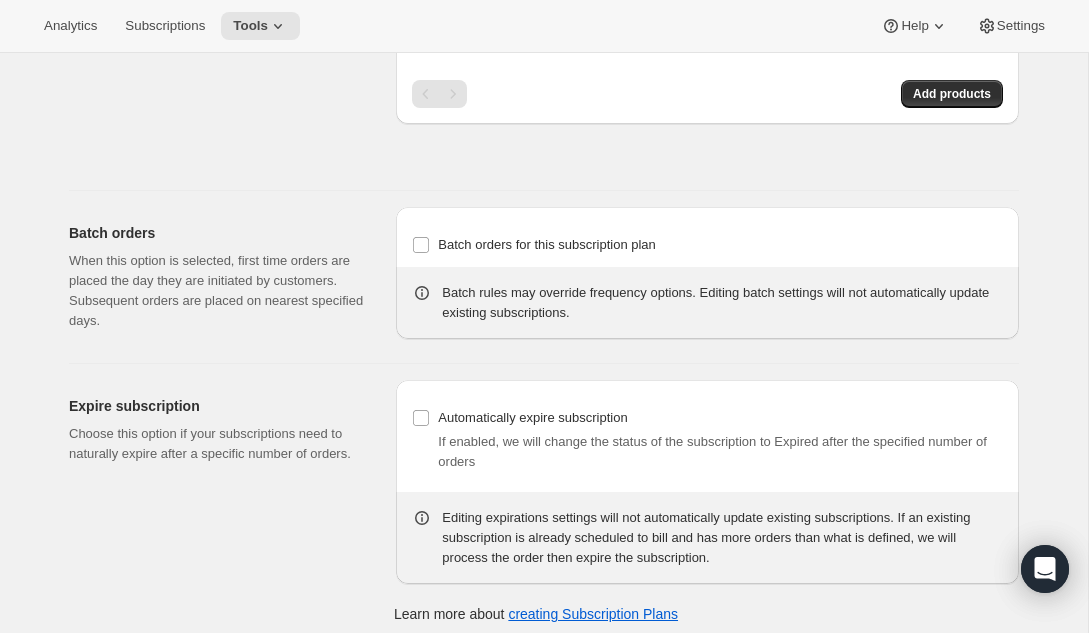 type on "Hold Pay Plan" 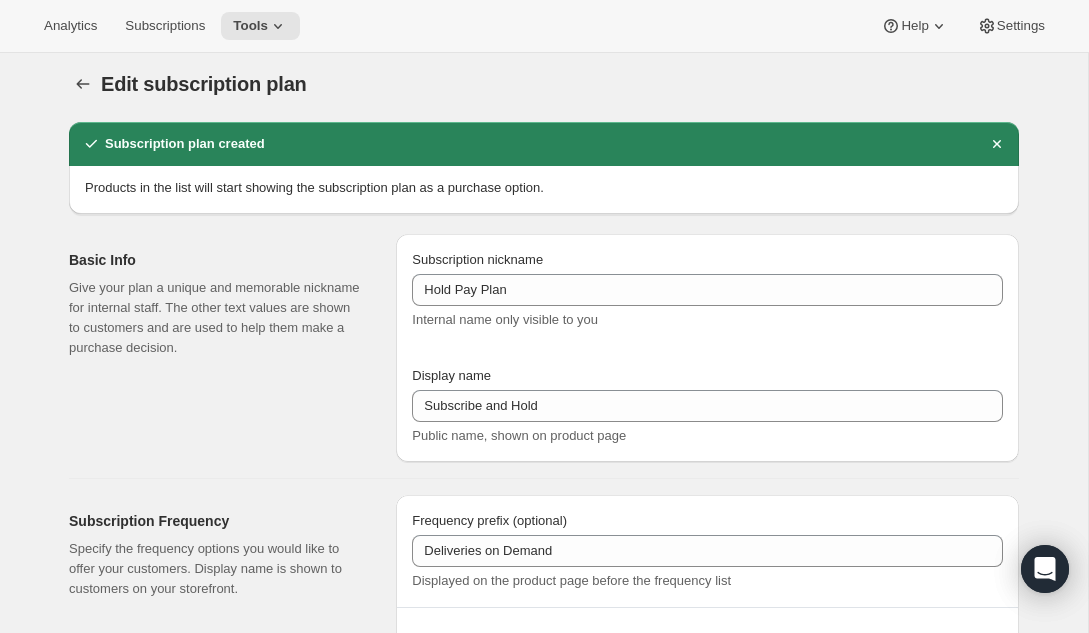 scroll, scrollTop: 0, scrollLeft: 0, axis: both 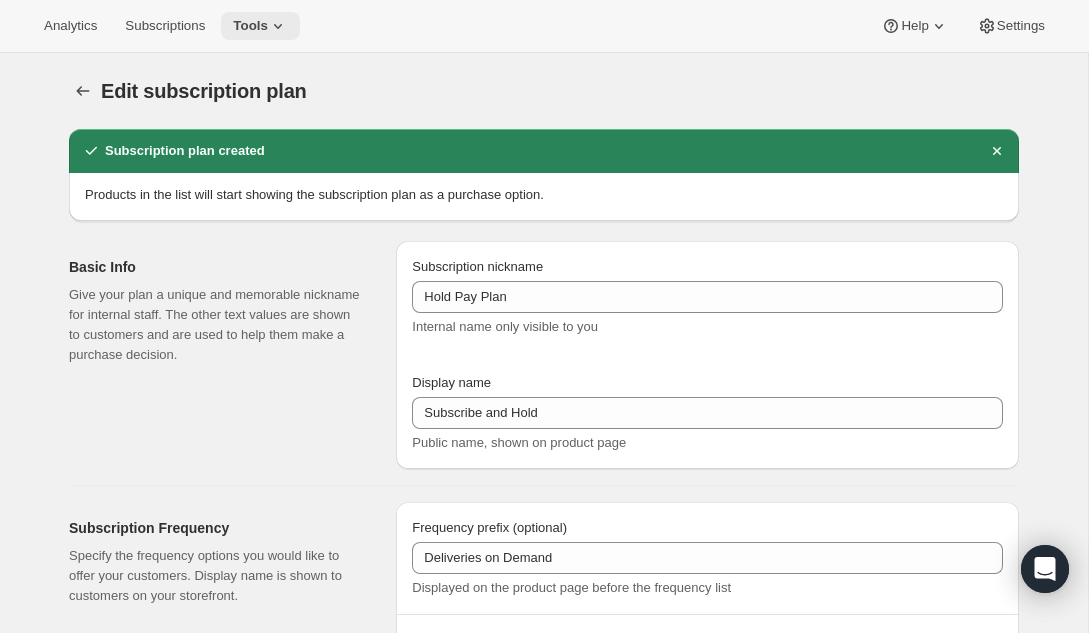 click 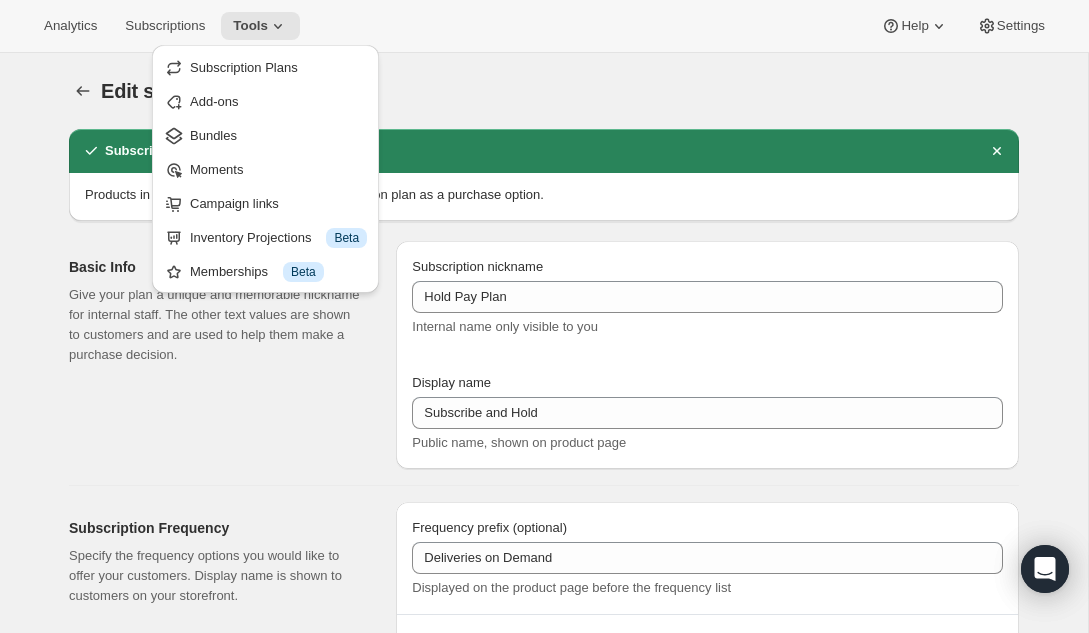 click on "Subscription Plans Add-ons Bundles Moments Campaign links Inventory Projections Info Beta Memberships Info Beta" at bounding box center (265, 174) 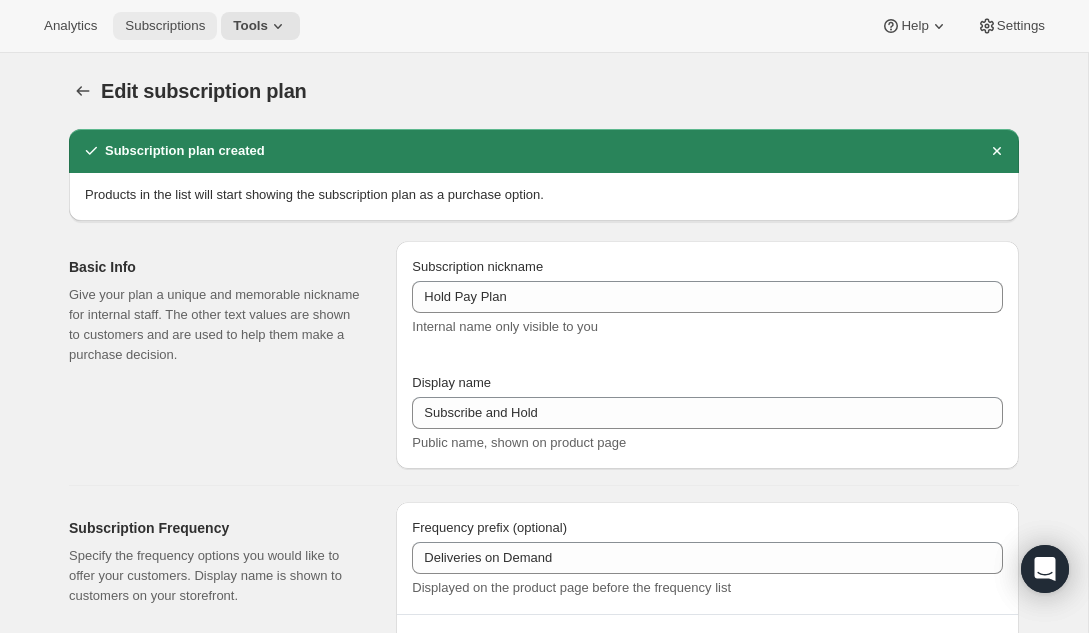 click on "Subscriptions" at bounding box center [165, 26] 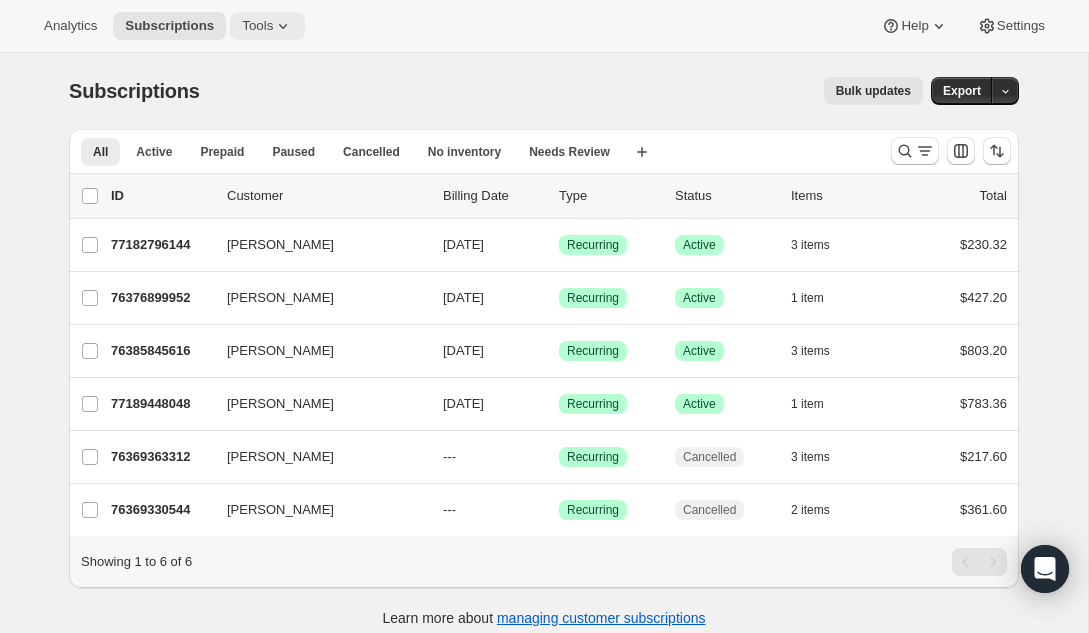 click on "Tools" at bounding box center (267, 26) 